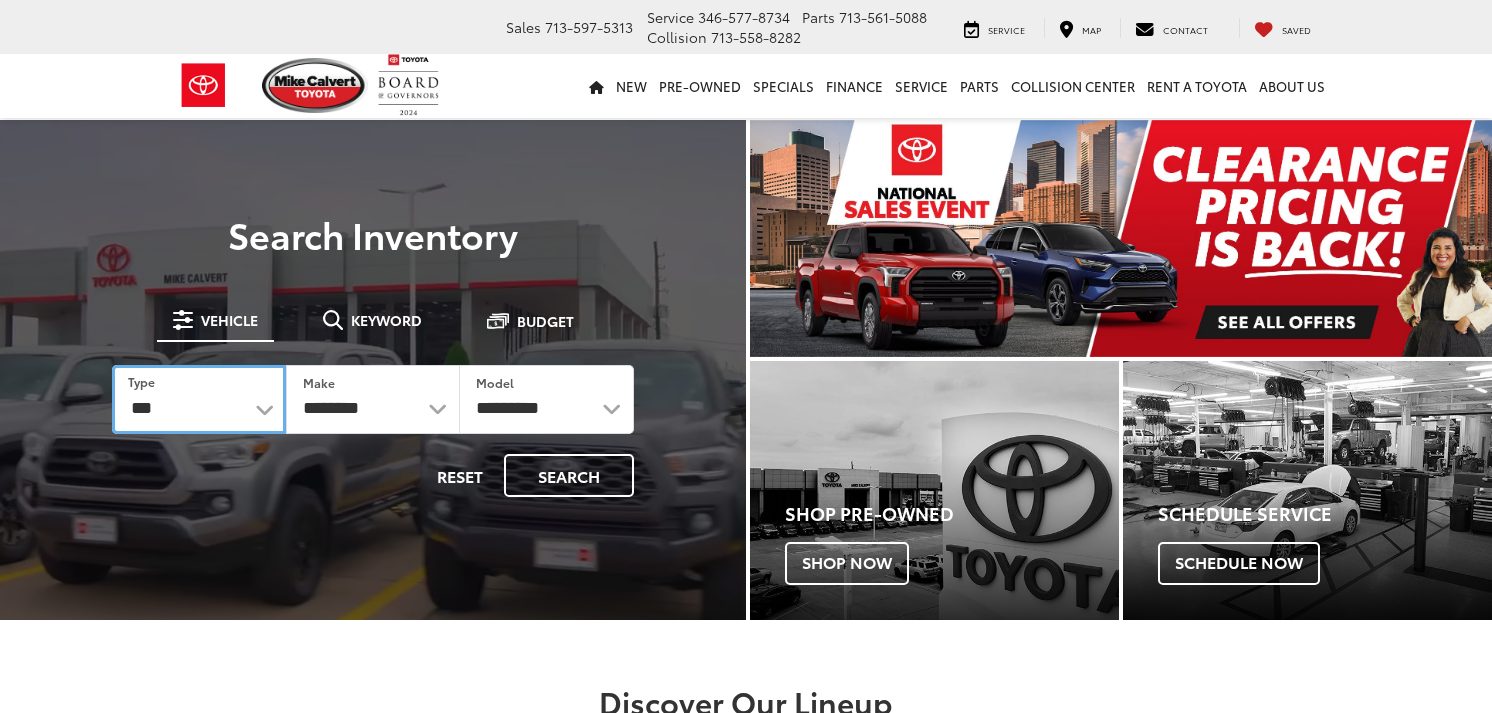 click on "***
***
****
*********" at bounding box center [199, 399] 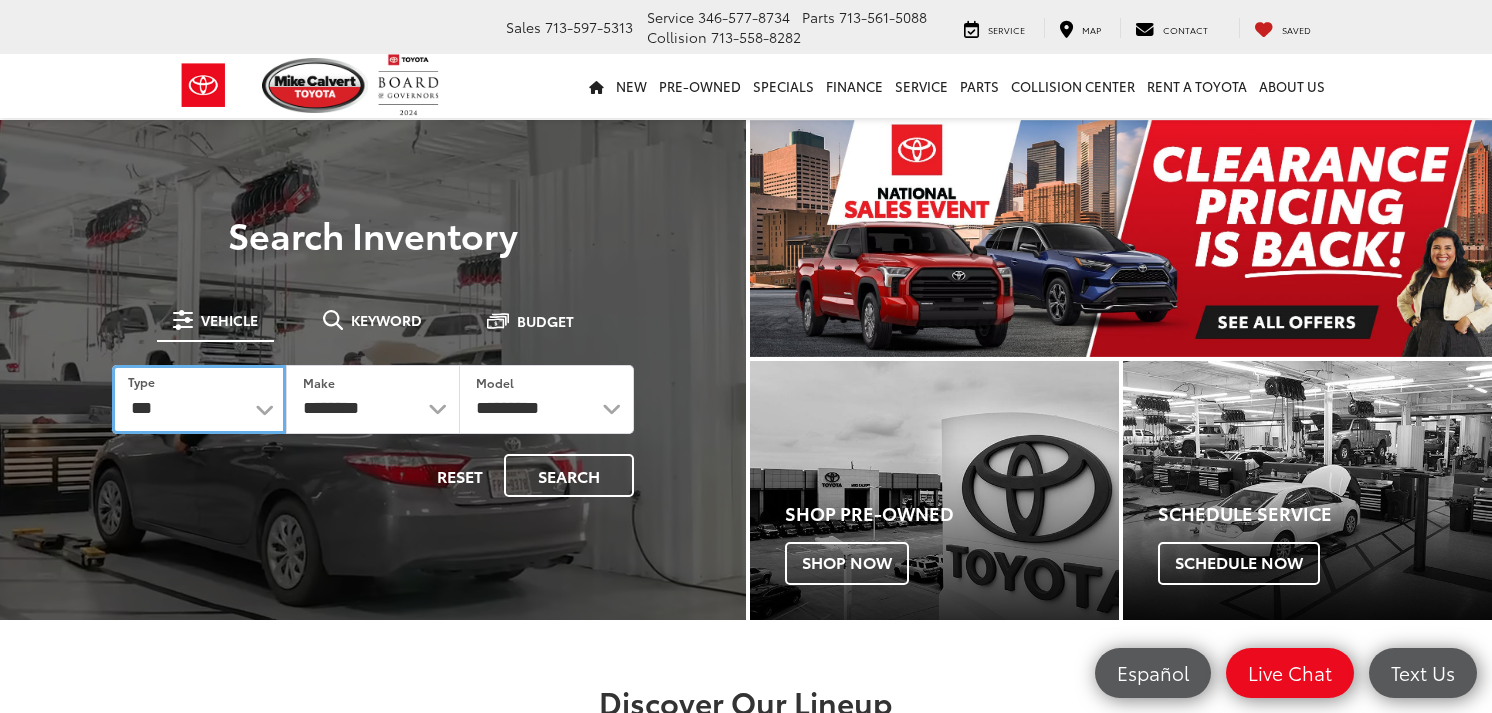 scroll, scrollTop: 0, scrollLeft: 0, axis: both 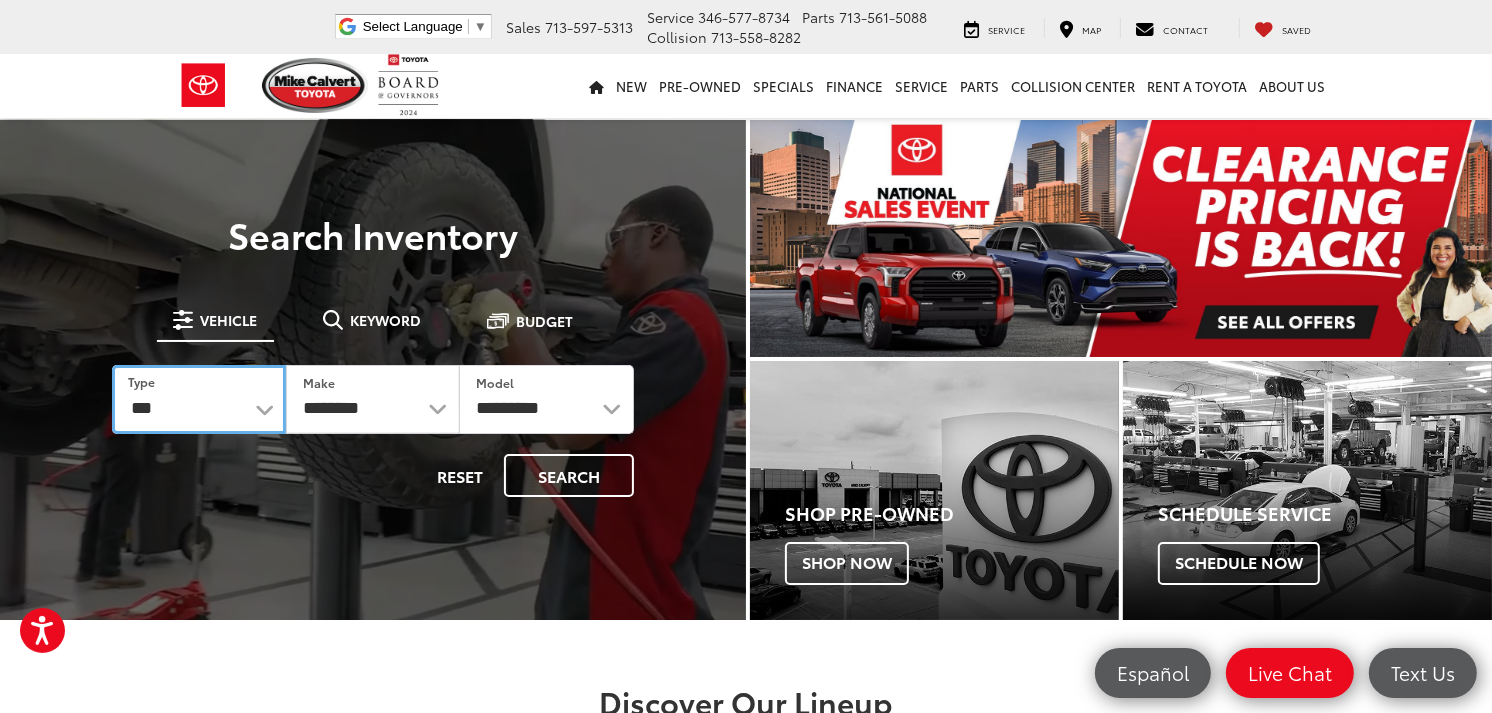 select on "******" 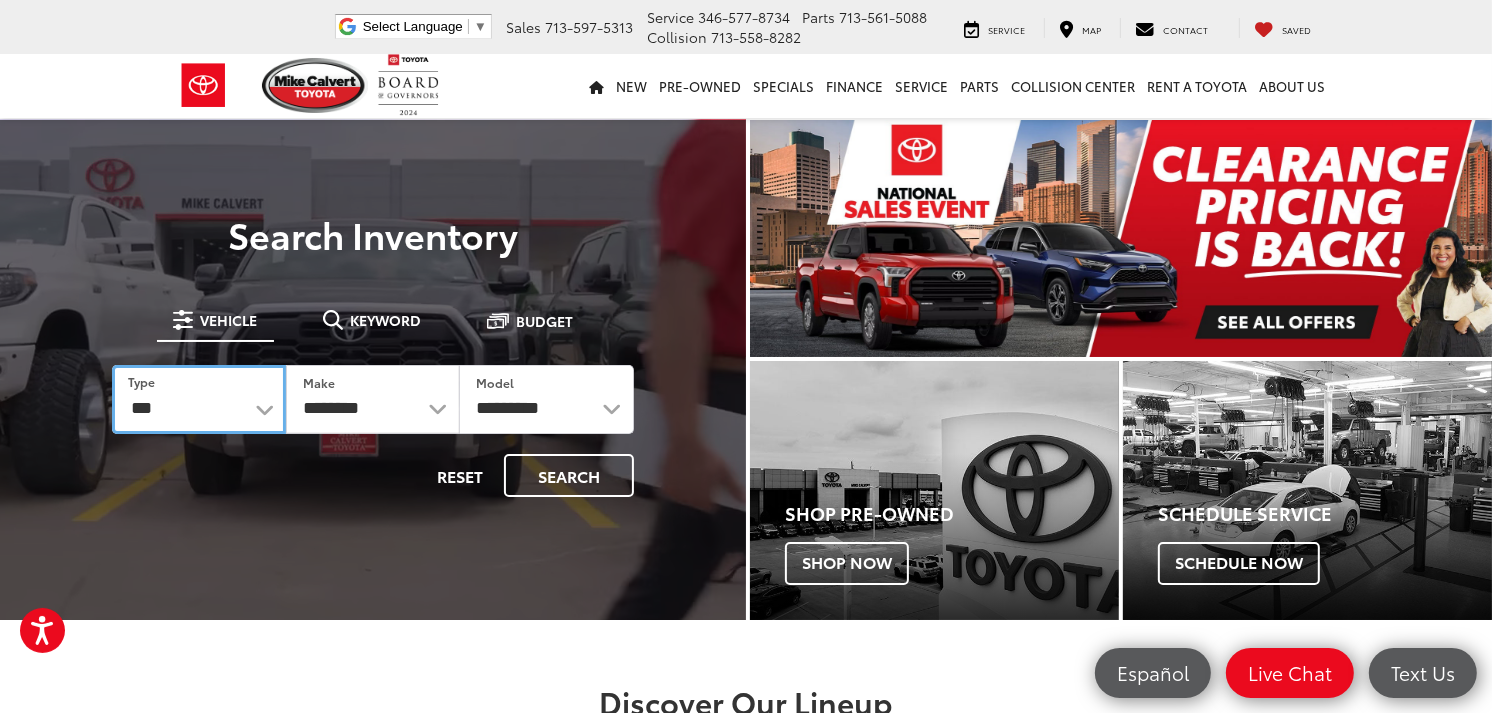 click on "***
***
****
*********" at bounding box center (199, 399) 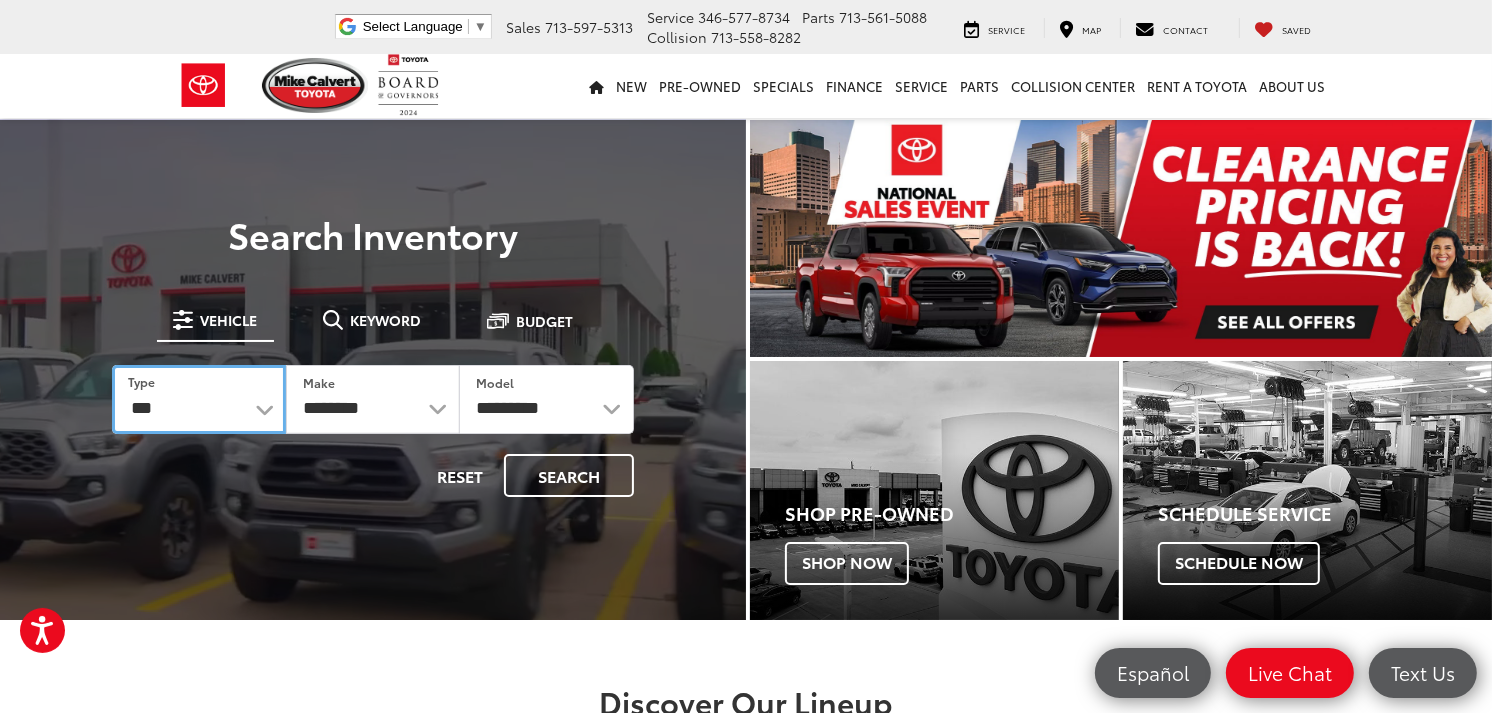 select on "******" 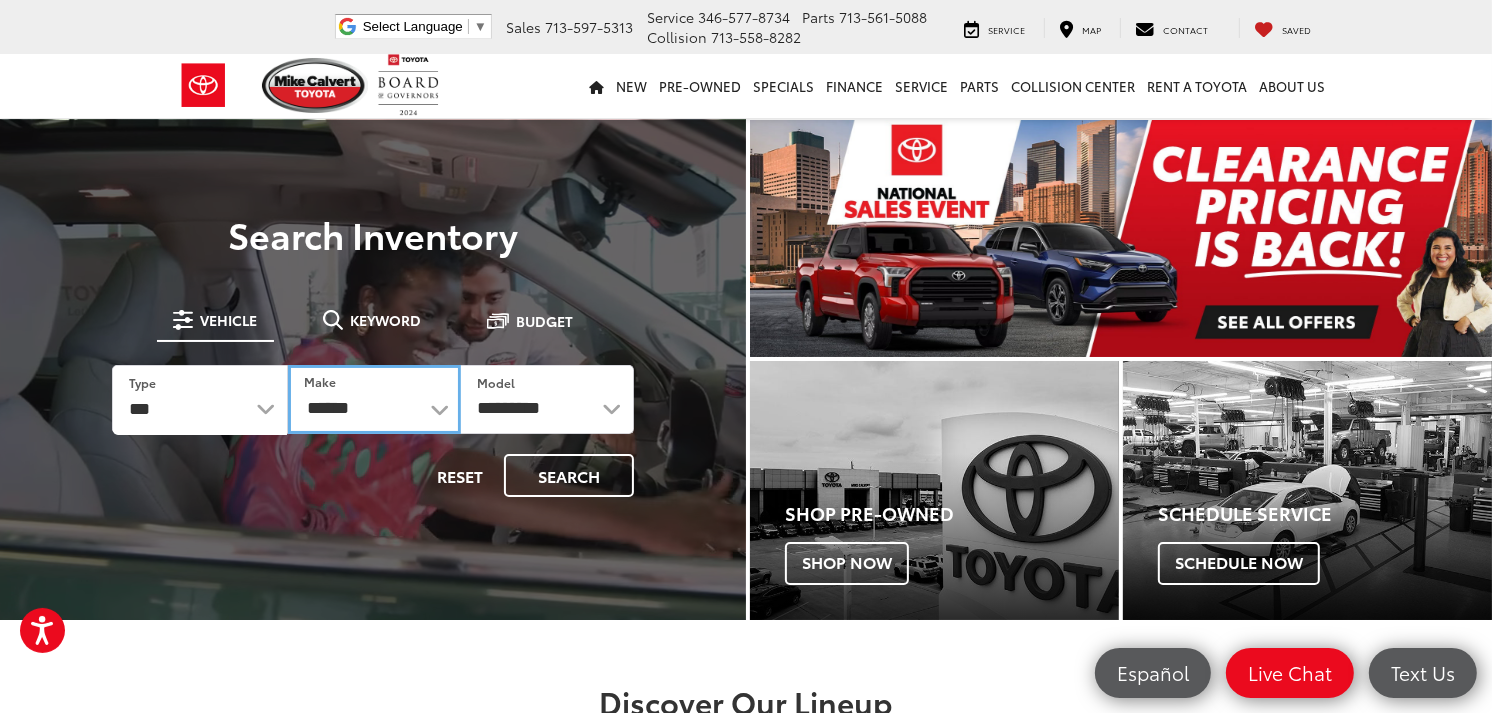 click on "******** ******" at bounding box center [374, 399] 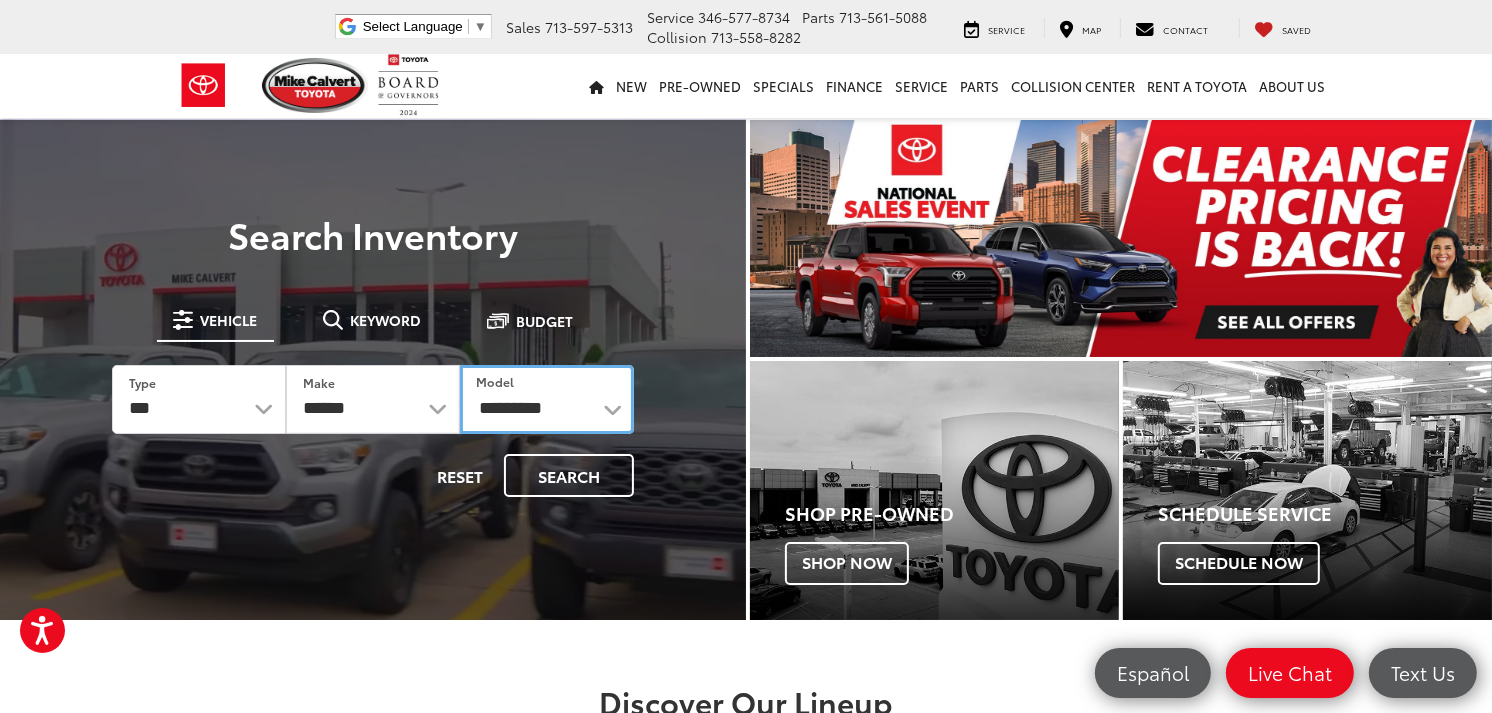 click on "**********" at bounding box center (547, 399) 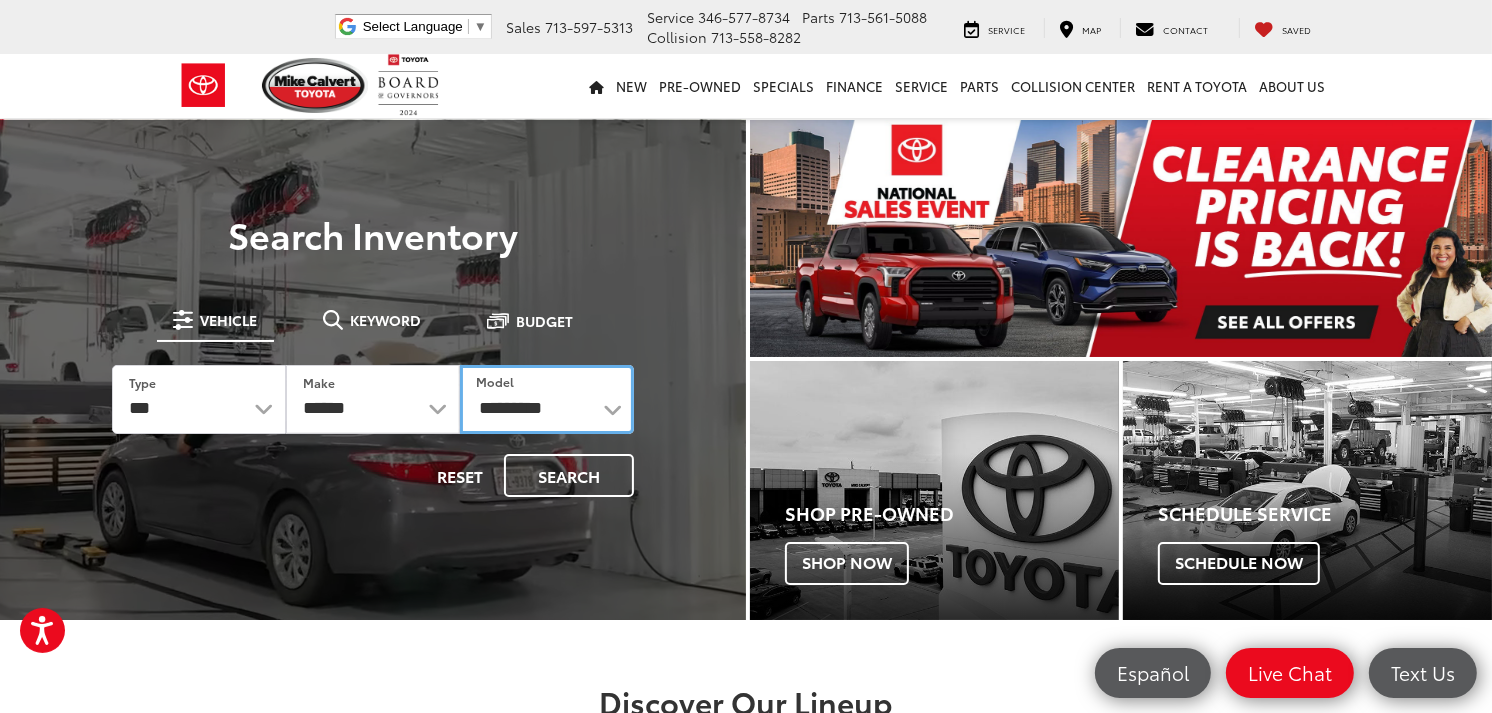 select on "****" 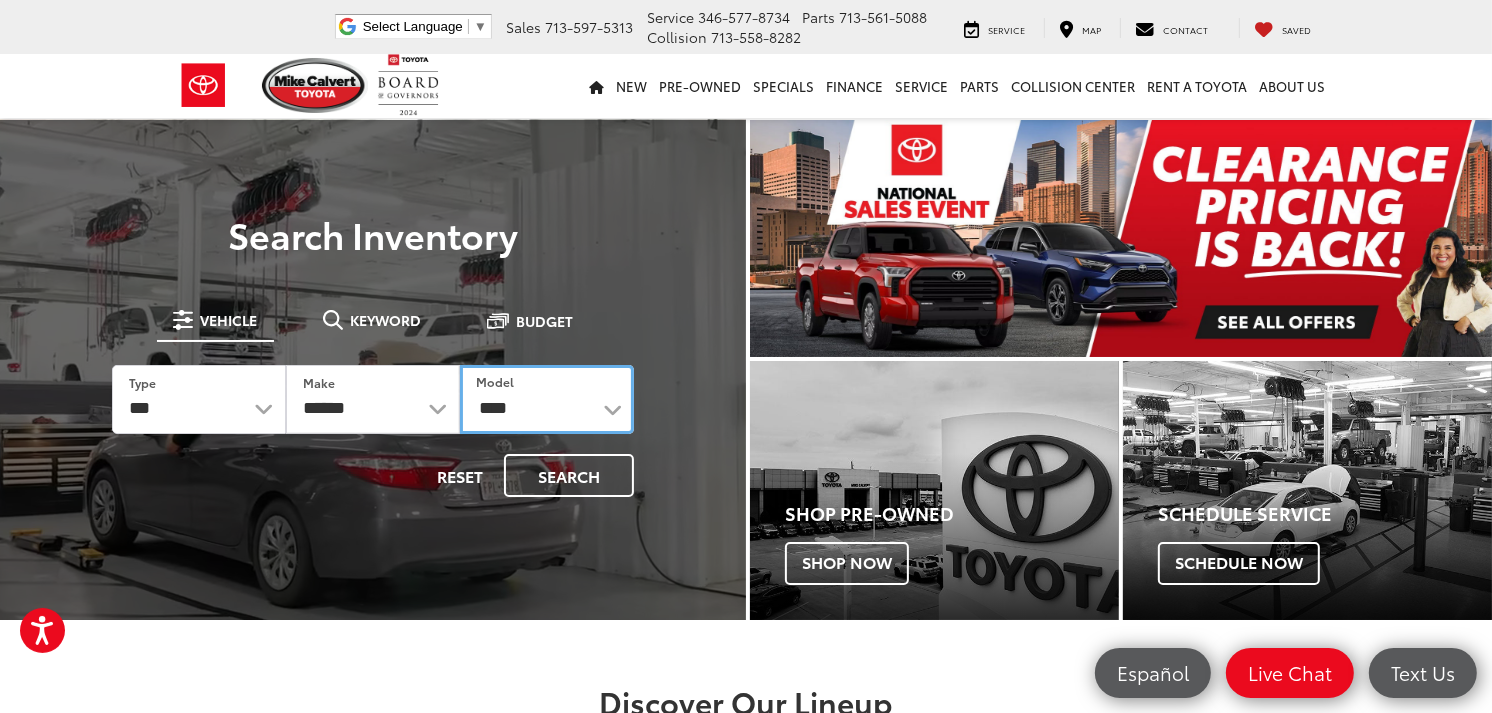 click on "**********" at bounding box center [547, 399] 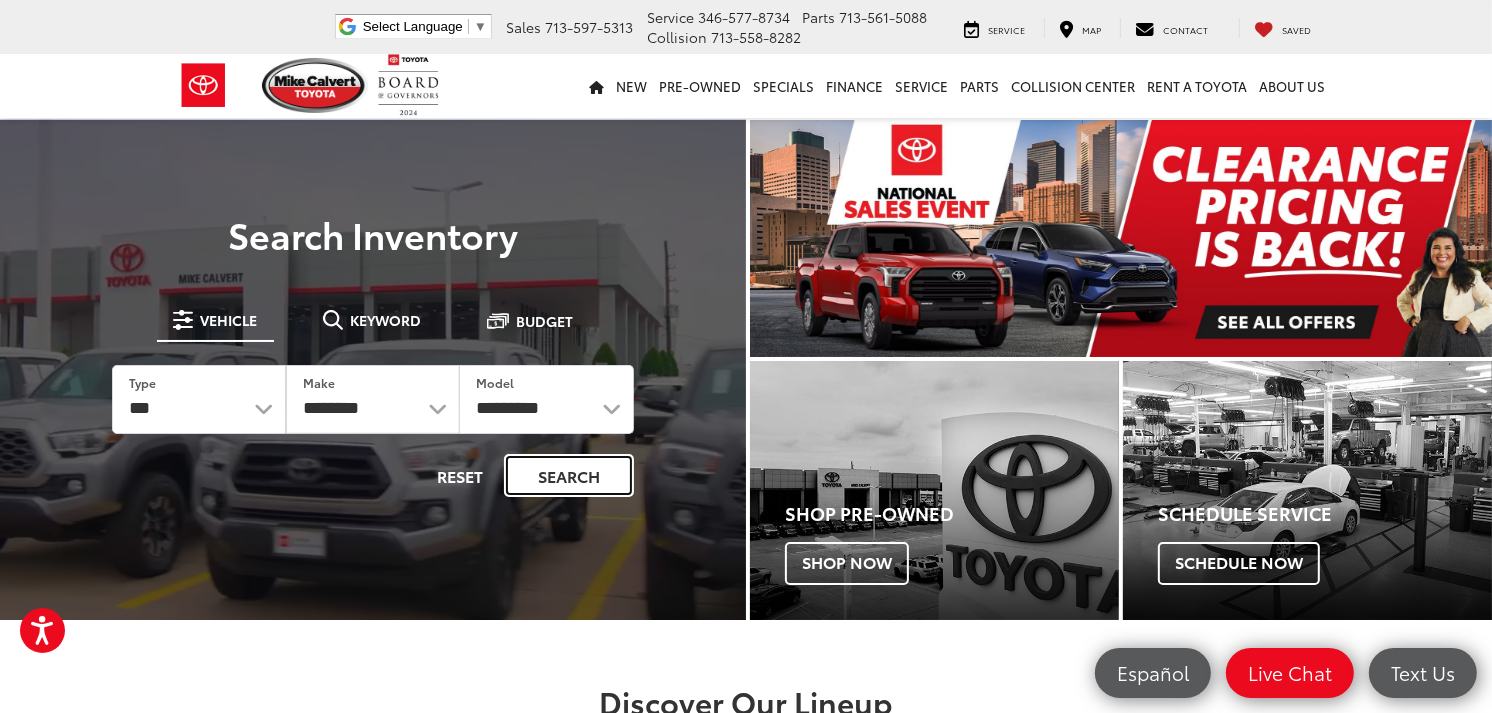 click on "Search" at bounding box center [569, 475] 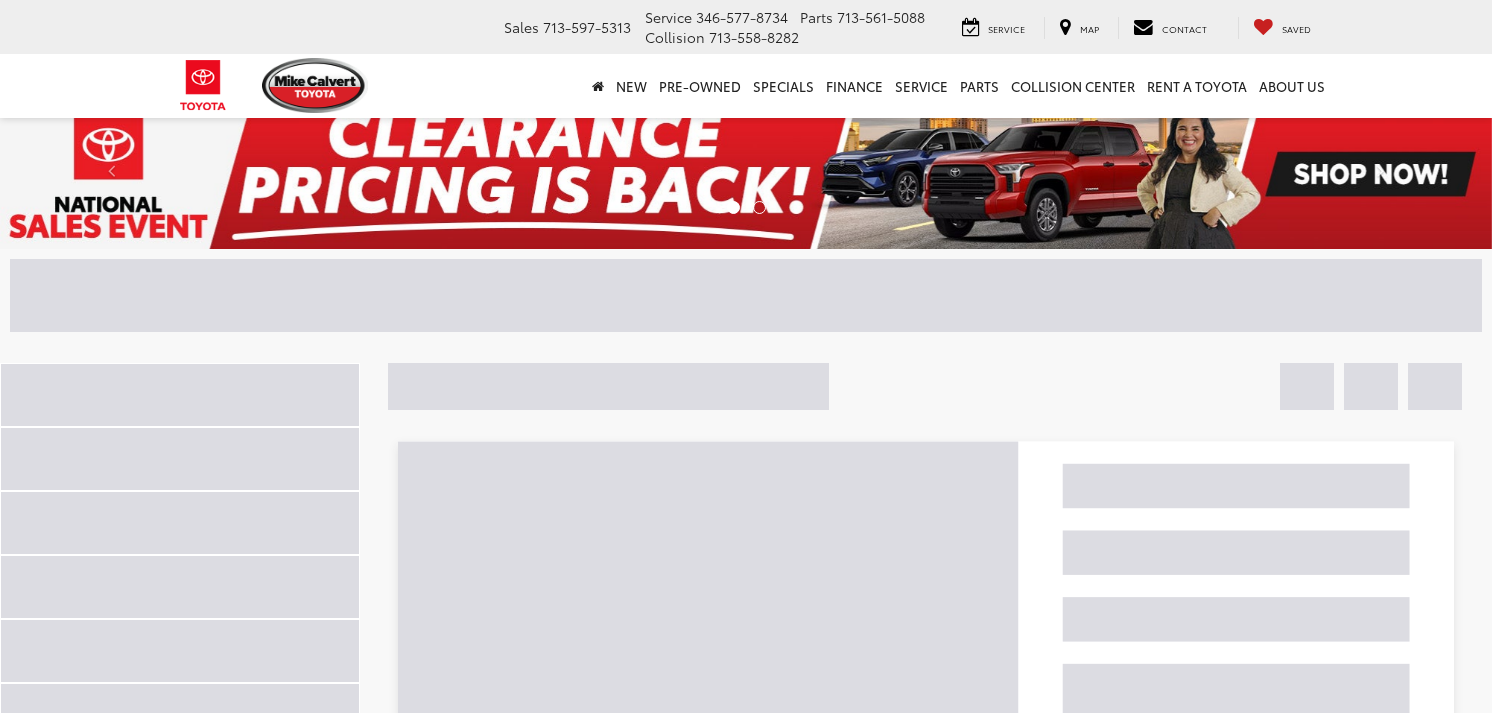 scroll, scrollTop: 0, scrollLeft: 0, axis: both 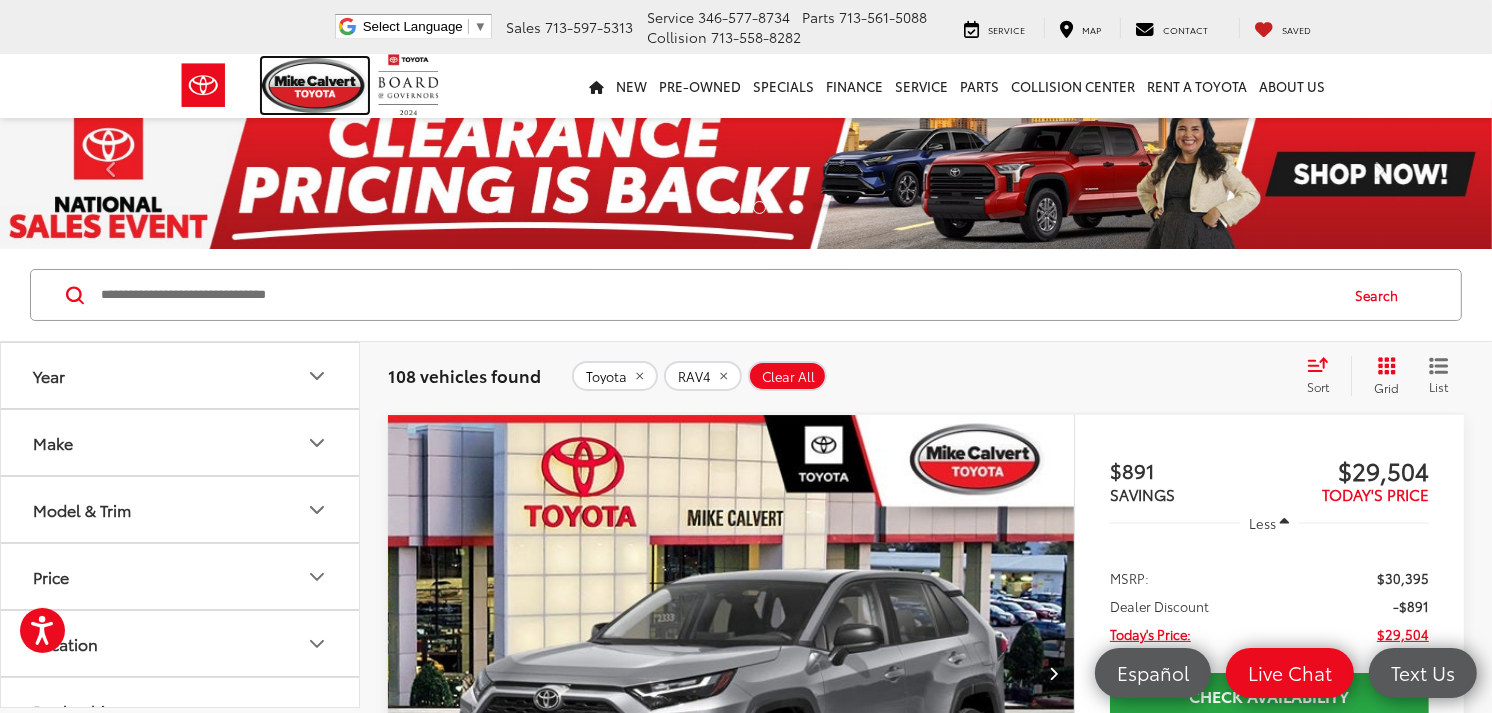 click at bounding box center [315, 85] 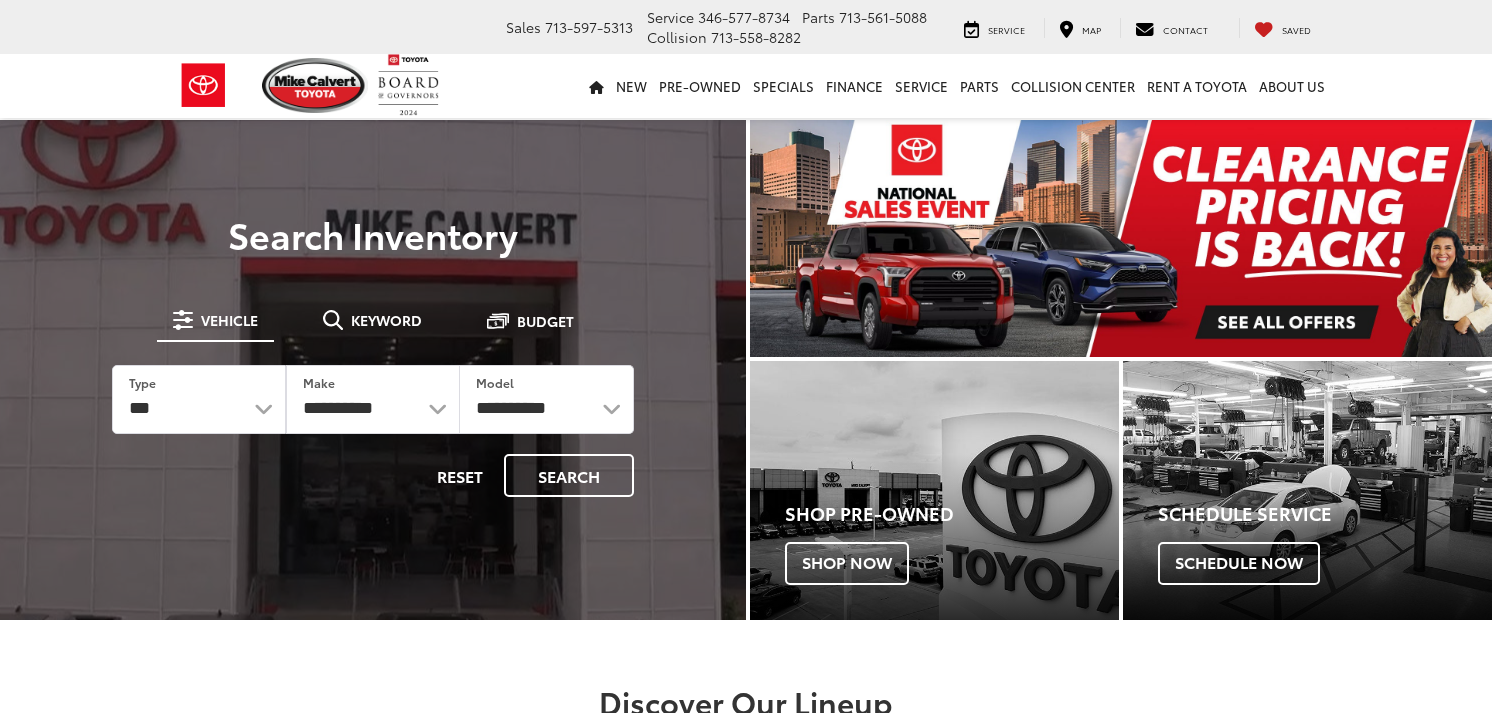 scroll, scrollTop: 0, scrollLeft: 0, axis: both 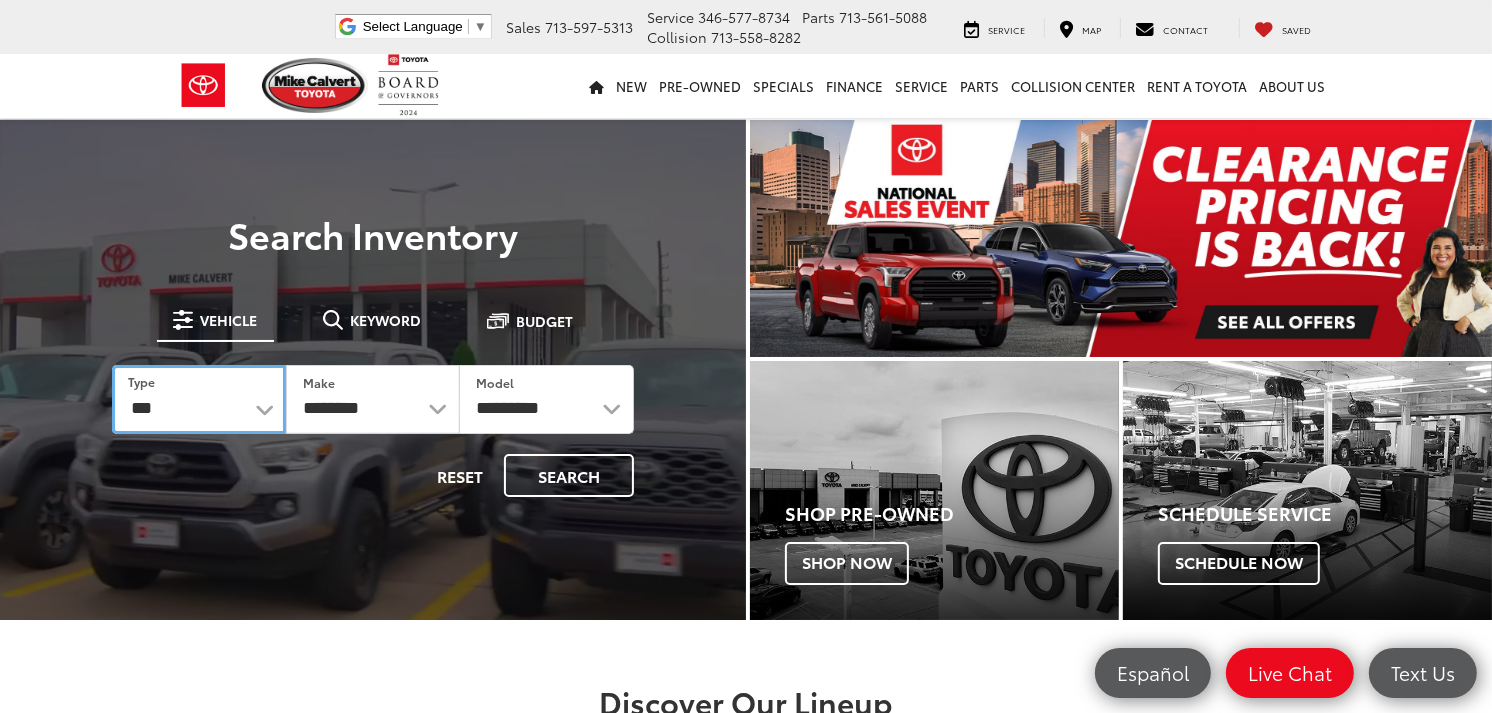 click on "***
***
****
*********" at bounding box center [199, 399] 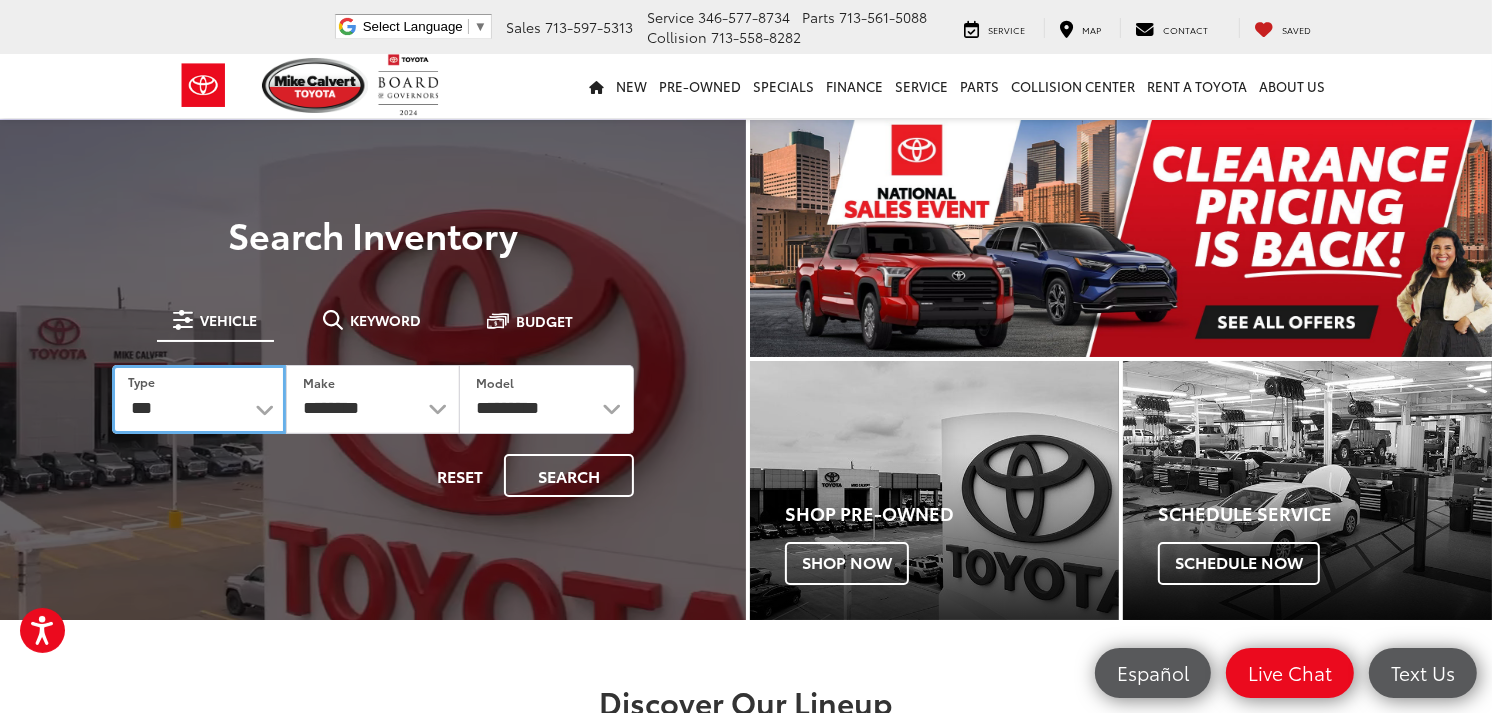 scroll, scrollTop: 0, scrollLeft: 0, axis: both 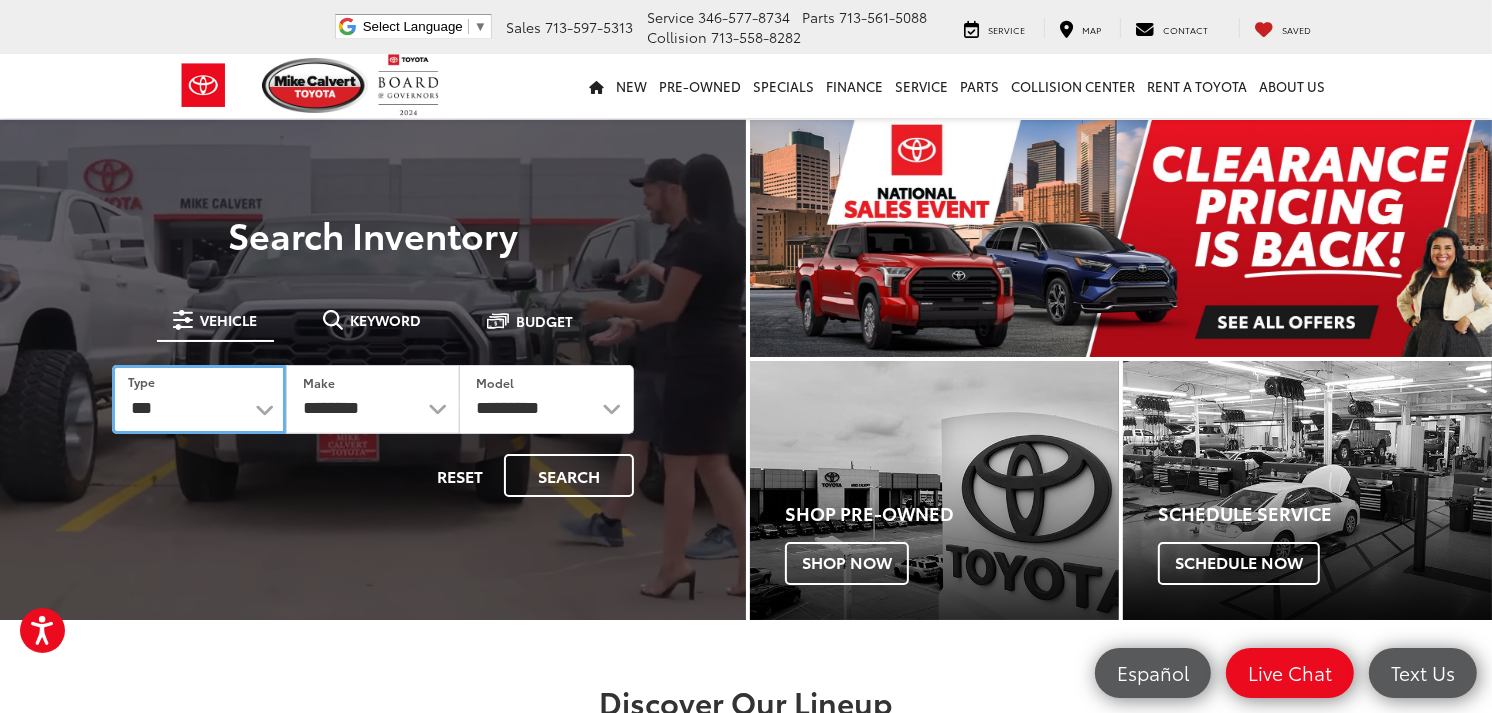 select on "******" 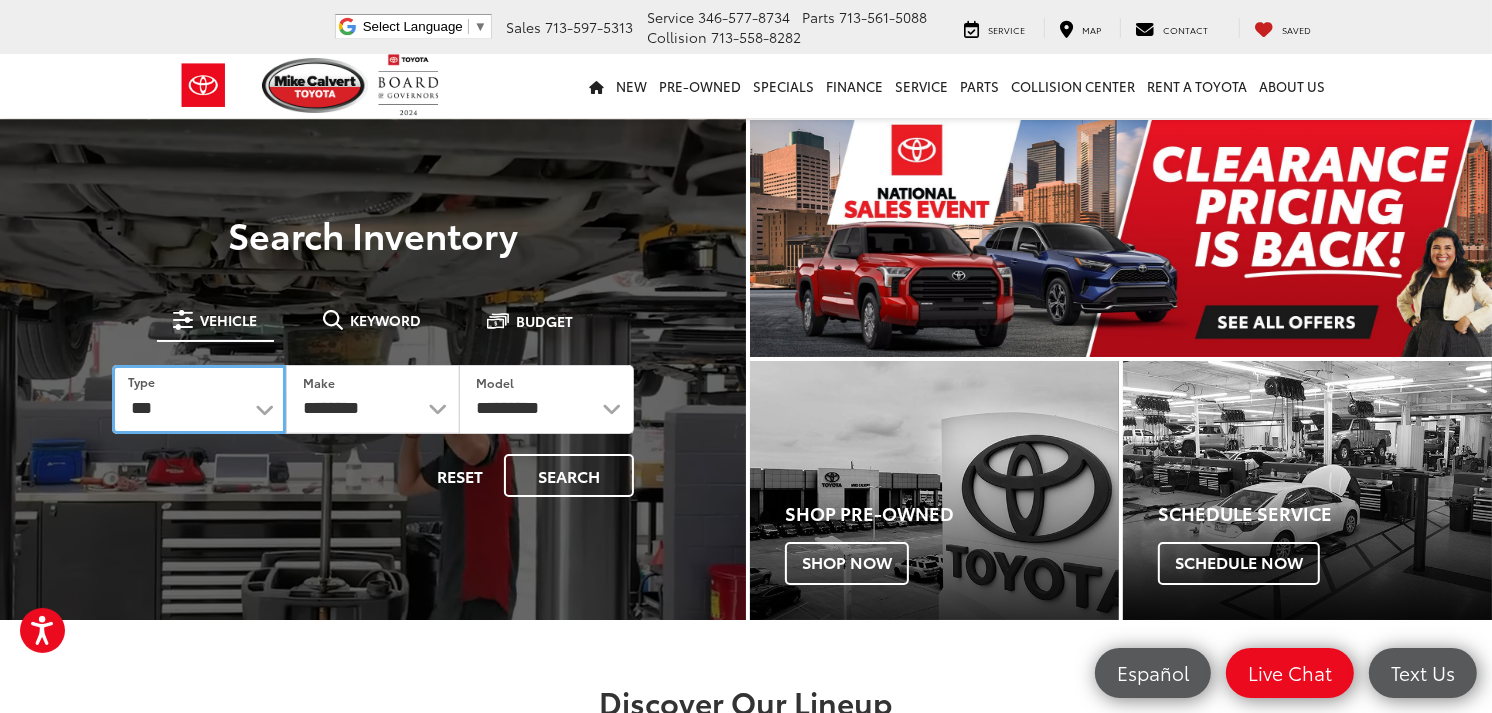 click on "***
***
****
*********" at bounding box center [199, 399] 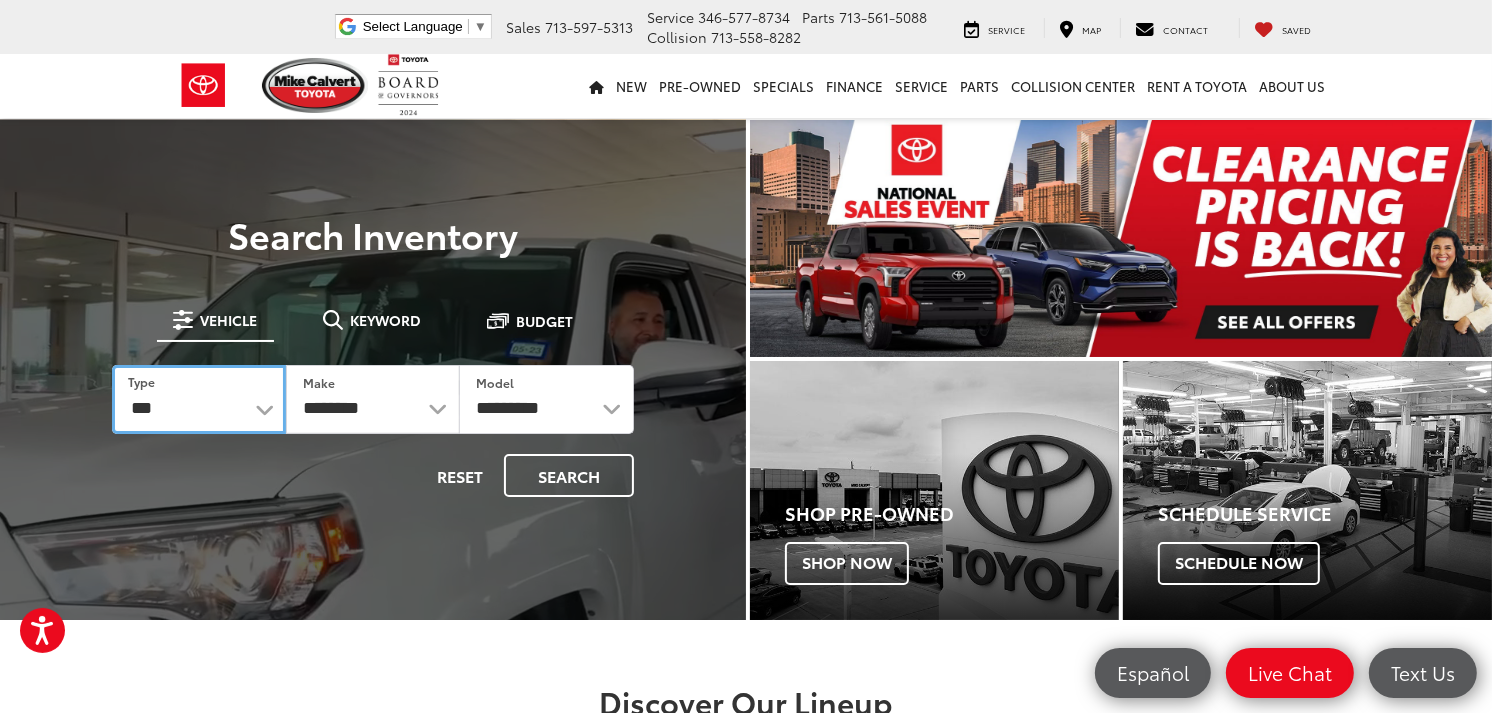 select on "******" 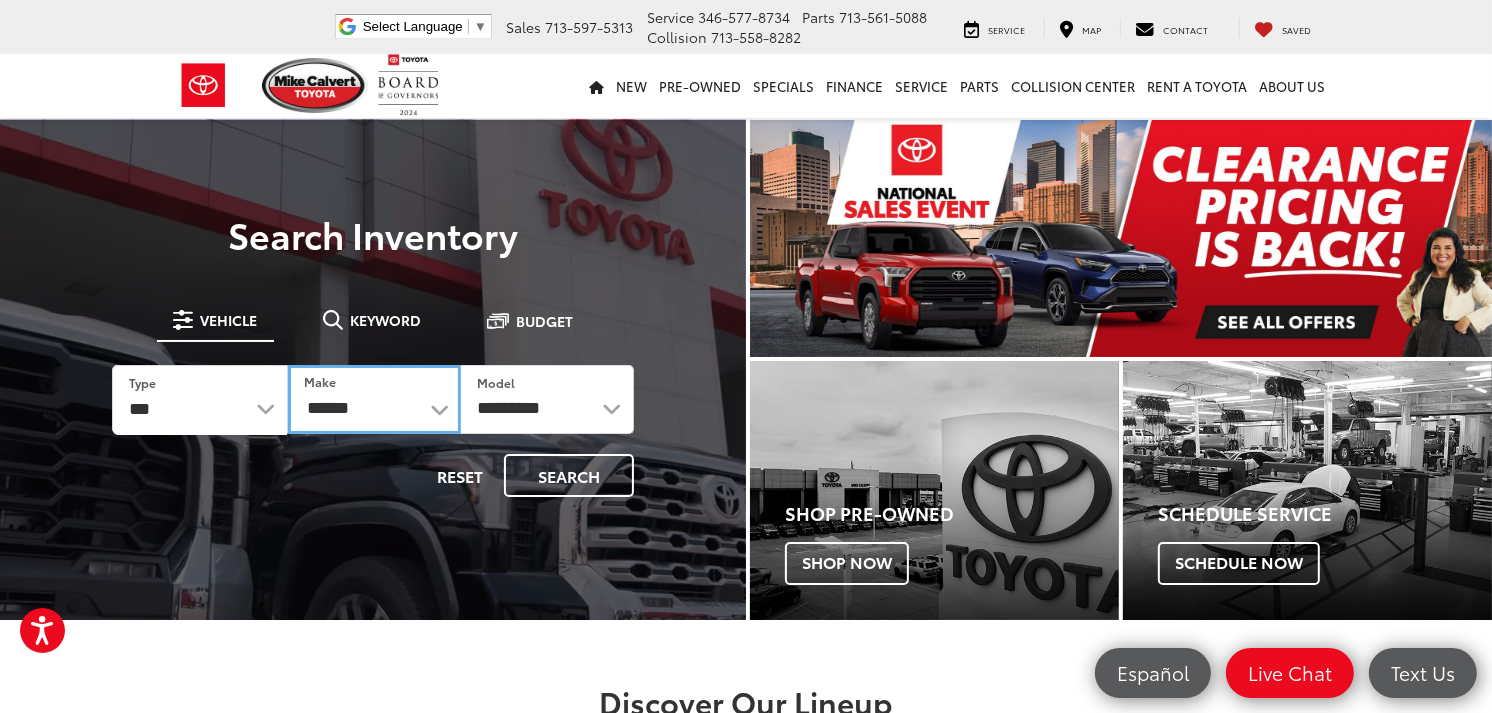 click on "******** ******" at bounding box center [374, 399] 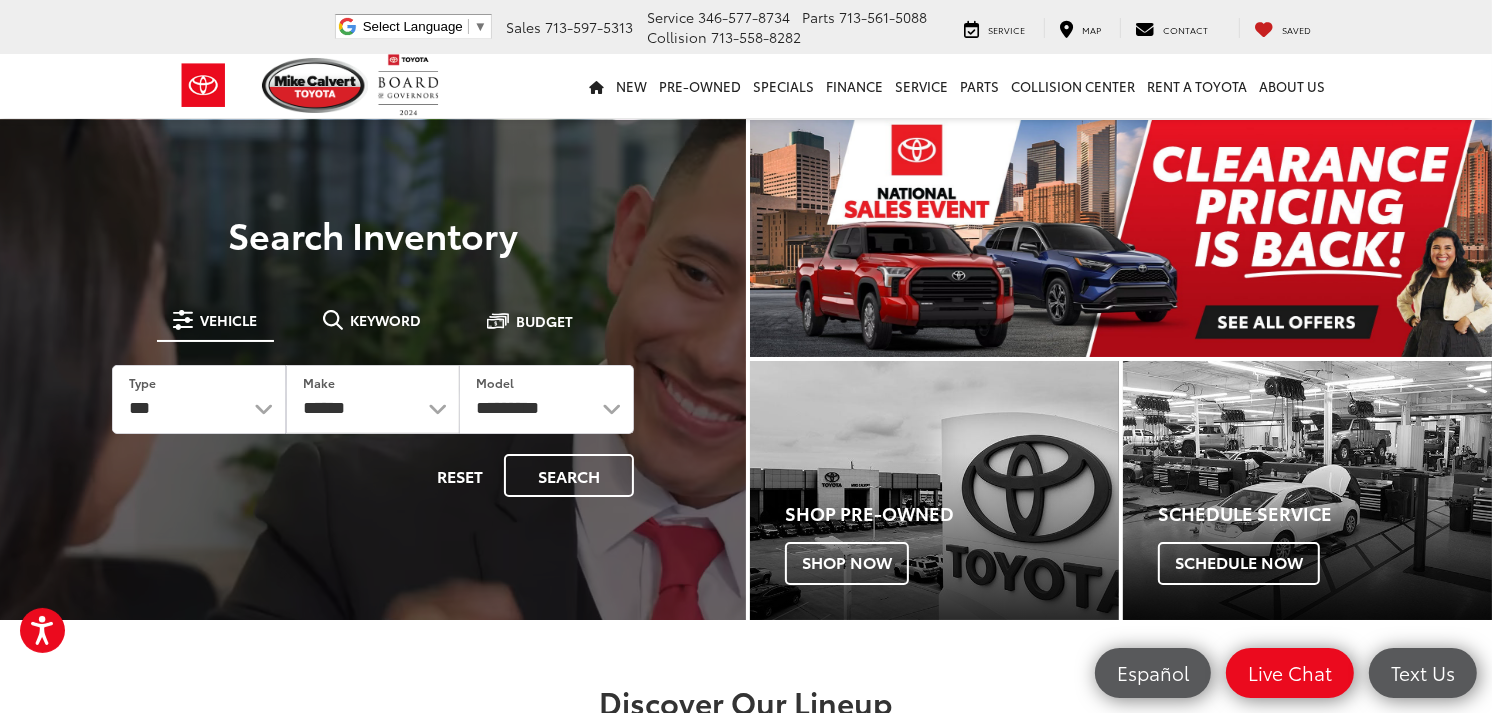 click on "Vehicle
Keyword
Budget" at bounding box center [373, 321] 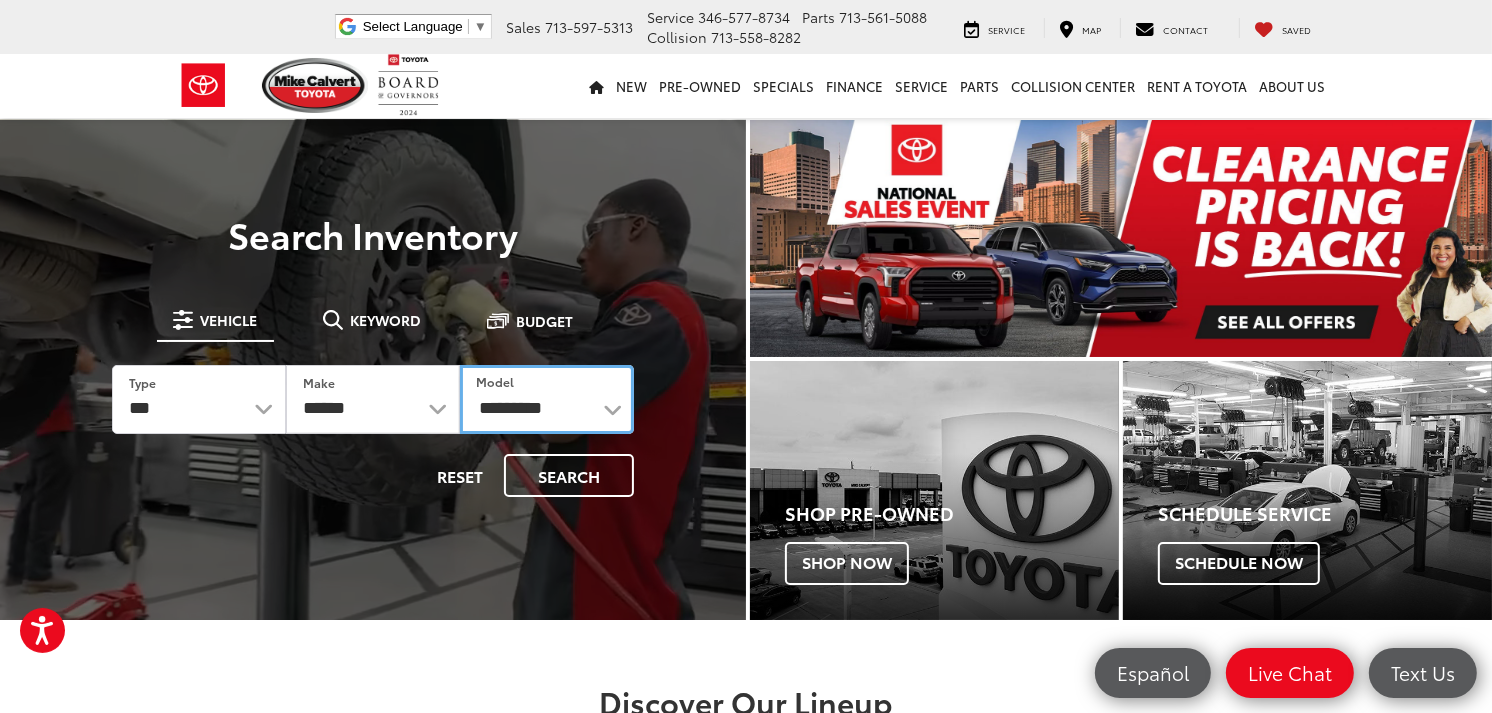 click on "**********" at bounding box center [547, 399] 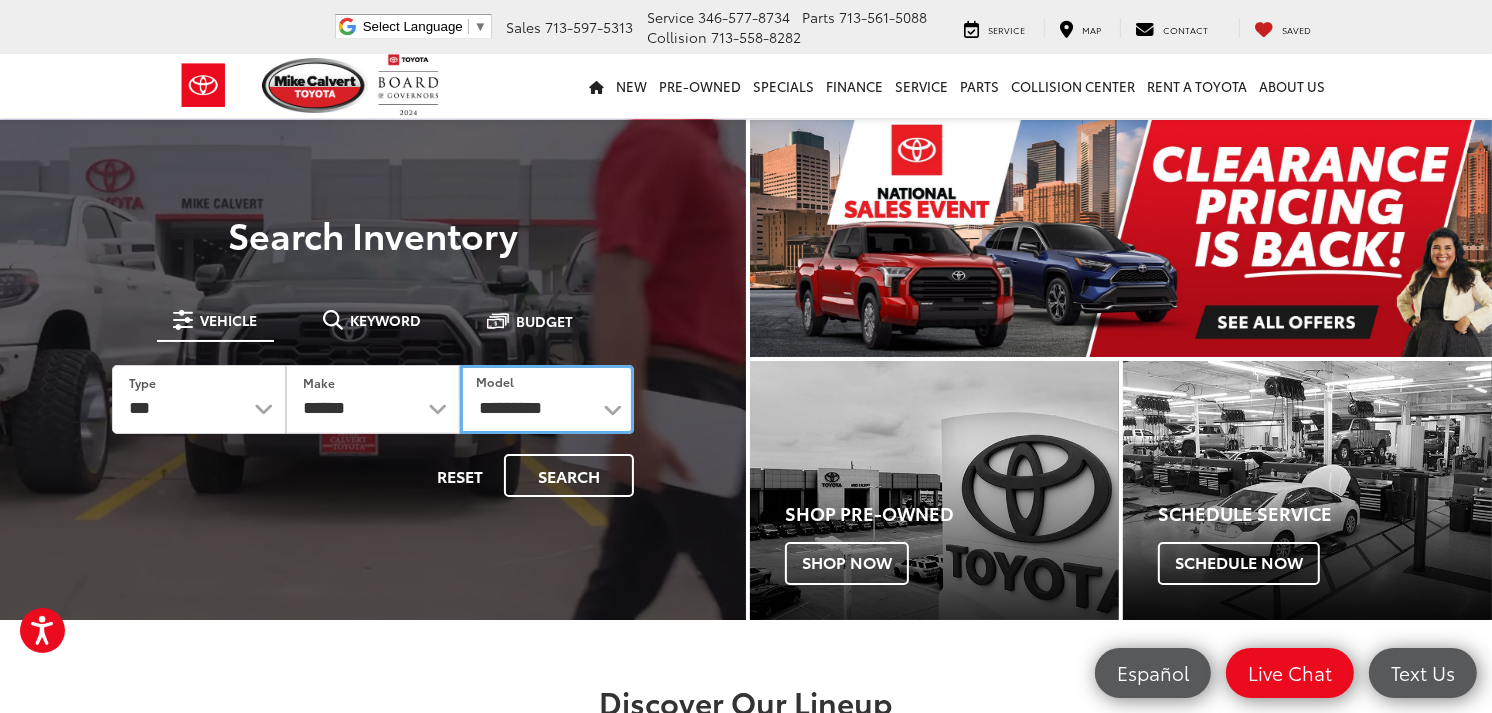 select on "****" 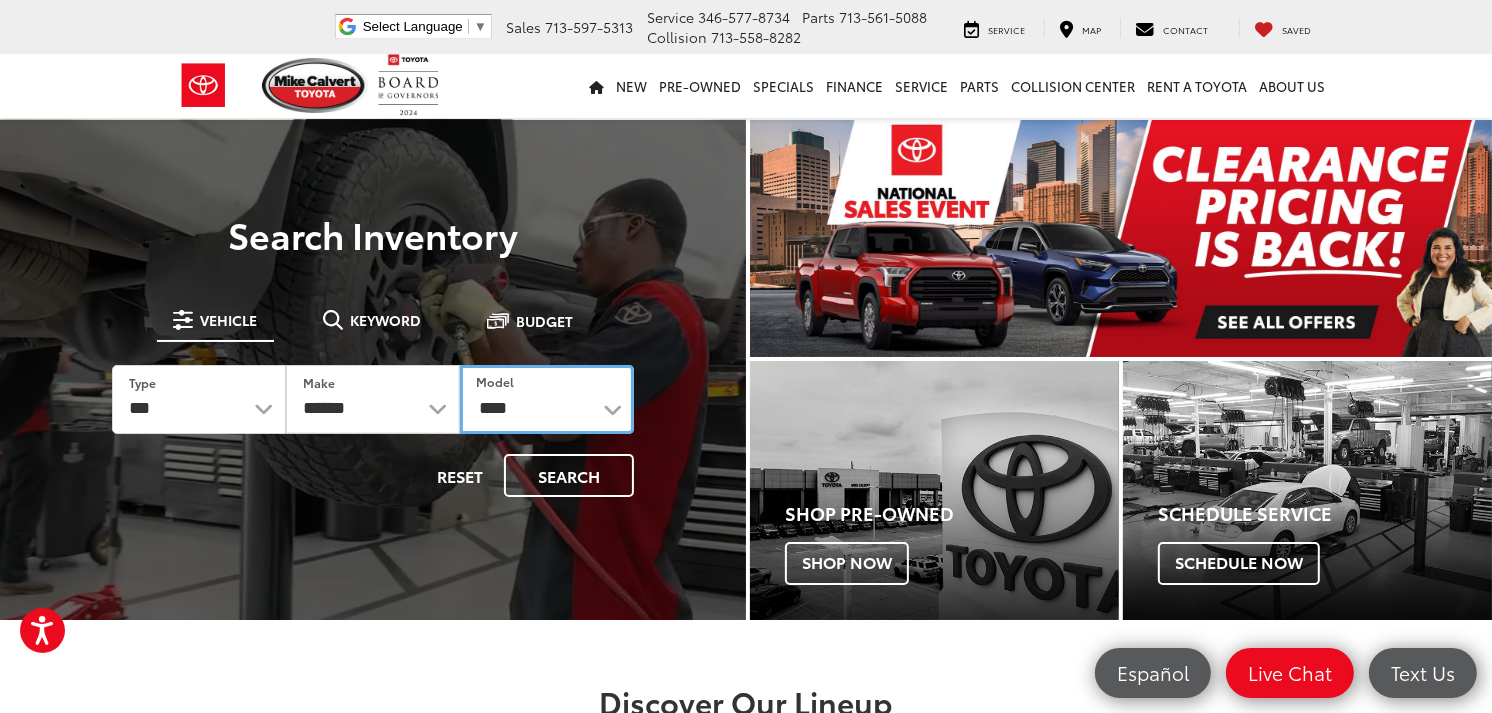 click on "**********" at bounding box center [547, 399] 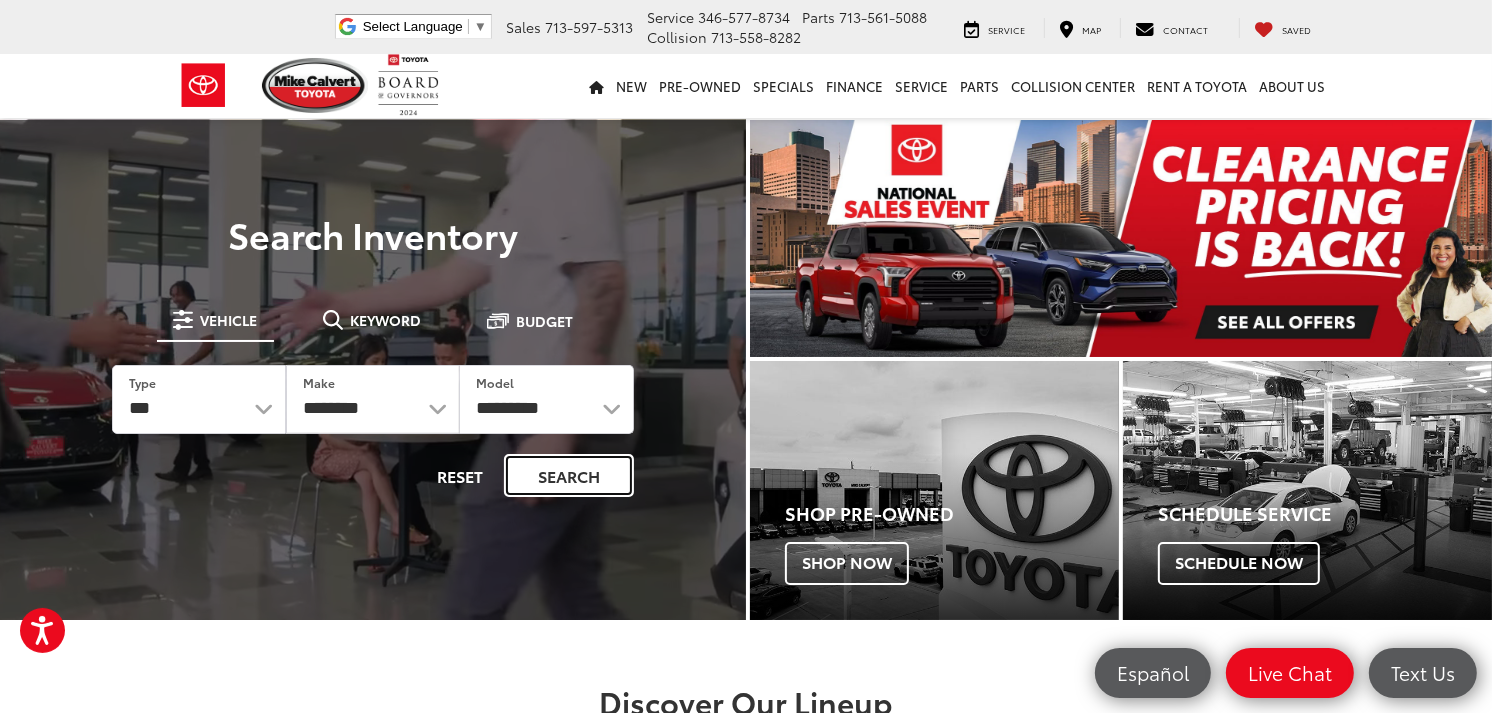 click on "Search" at bounding box center [569, 475] 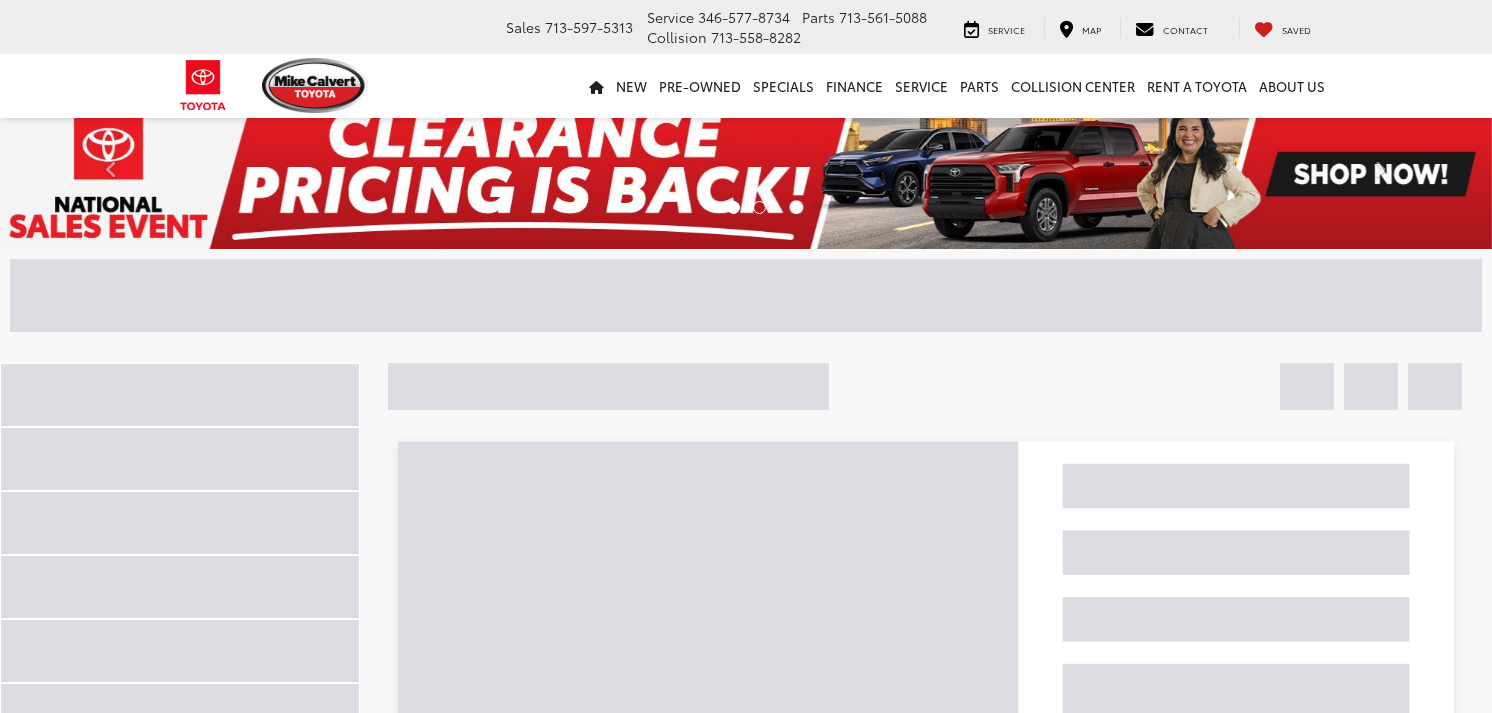 scroll, scrollTop: 0, scrollLeft: 0, axis: both 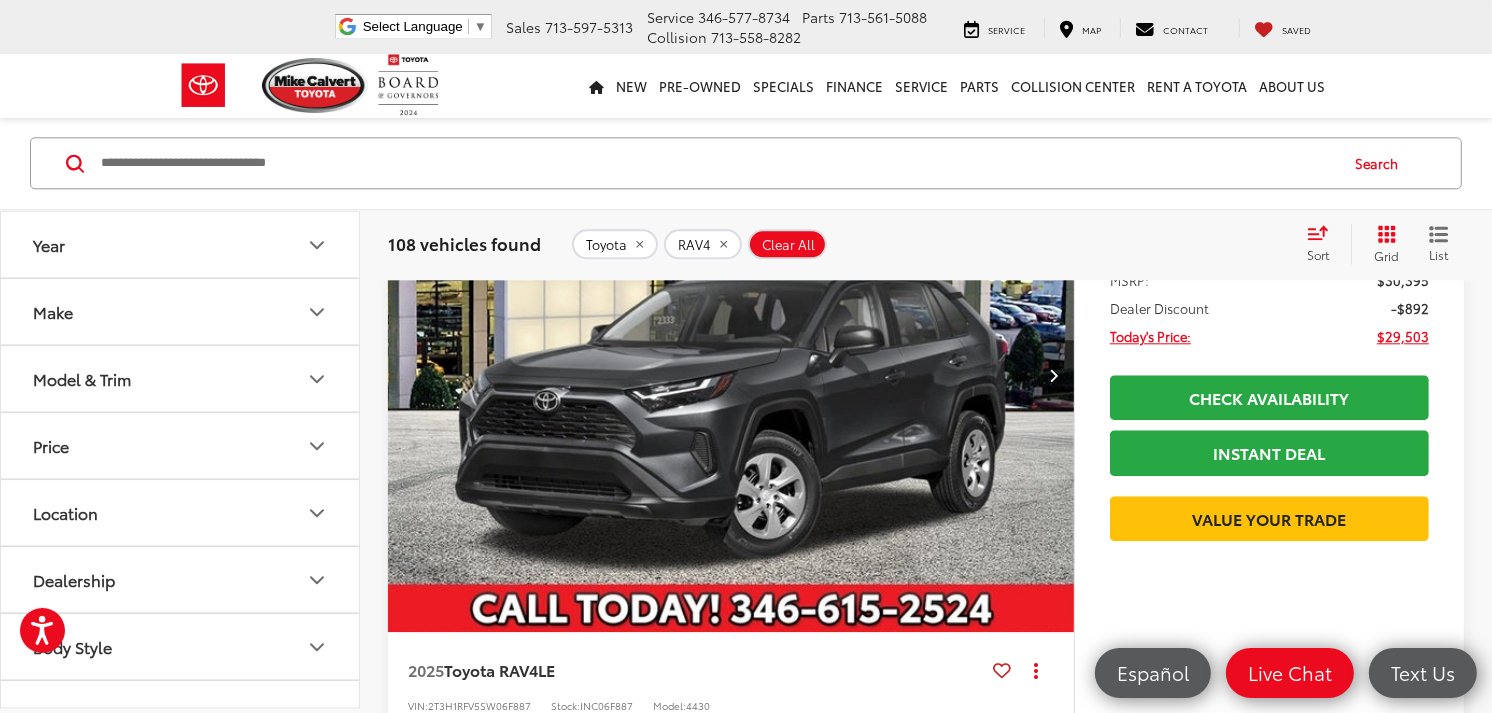 click on "Sort" at bounding box center [1318, 255] 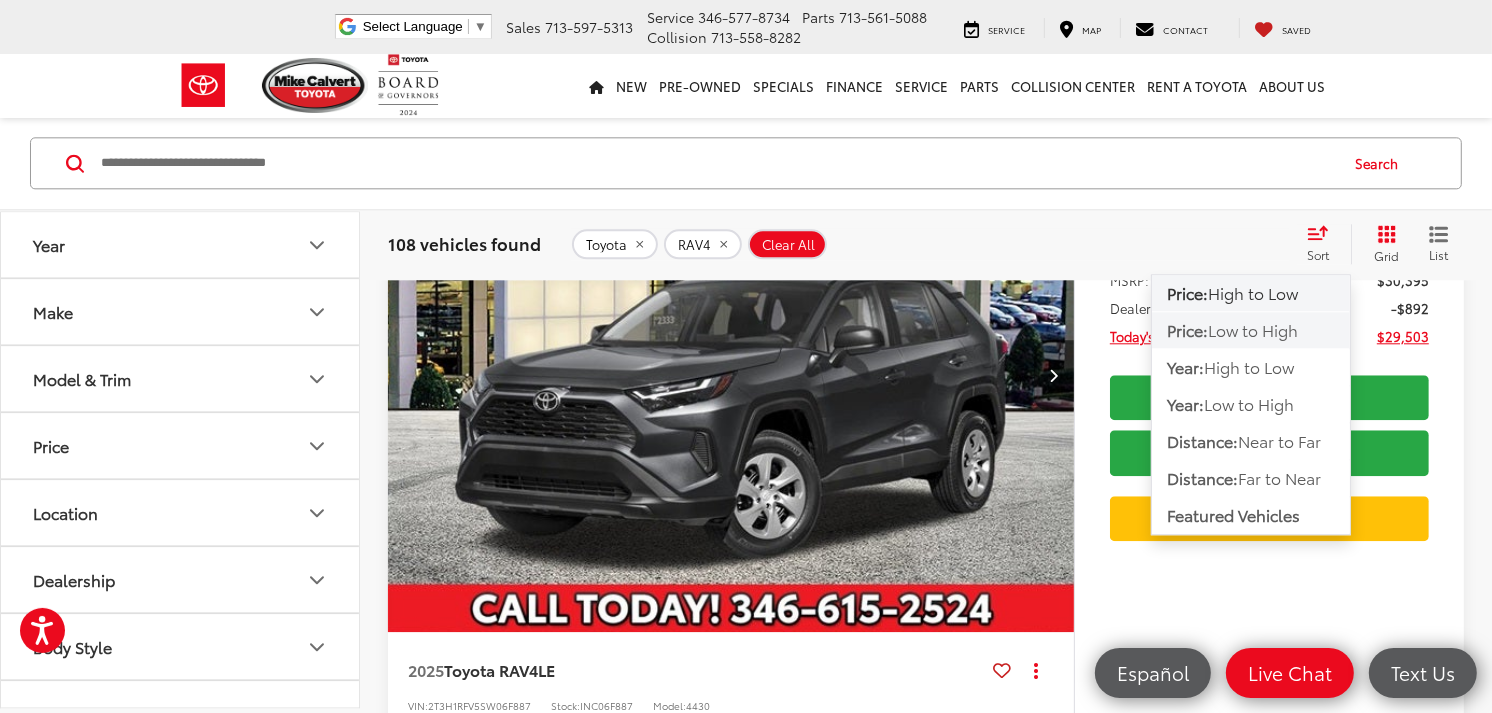 click on "Low to High" at bounding box center (1253, 330) 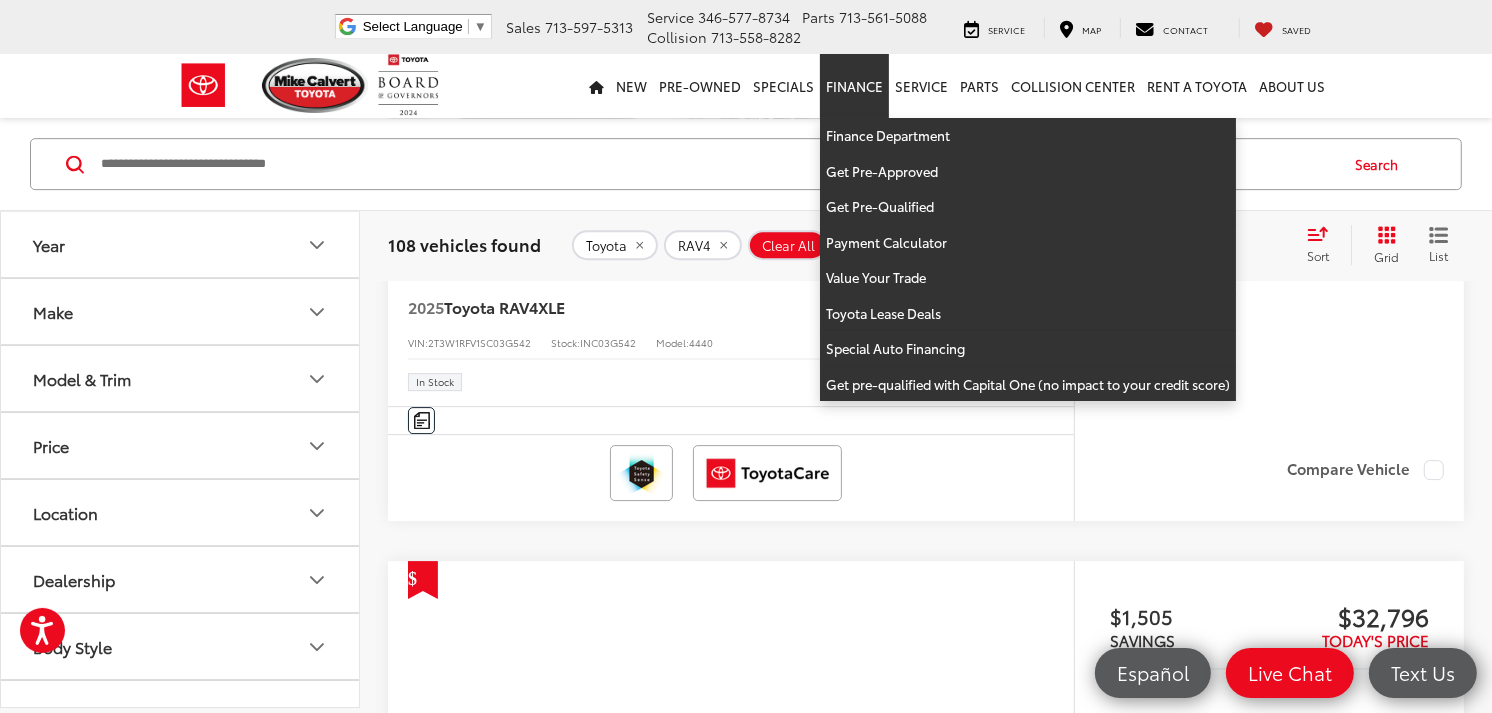scroll, scrollTop: 5464, scrollLeft: 0, axis: vertical 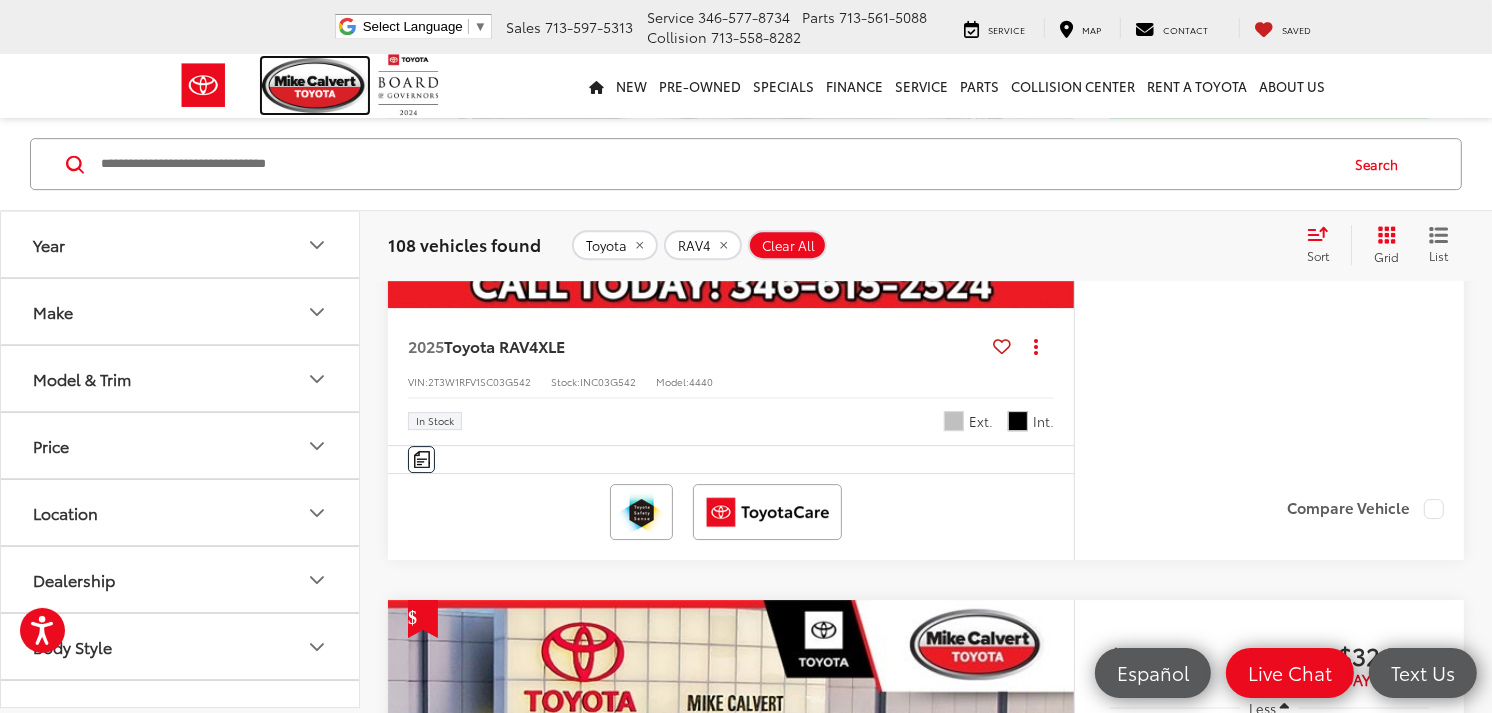 click at bounding box center (315, 85) 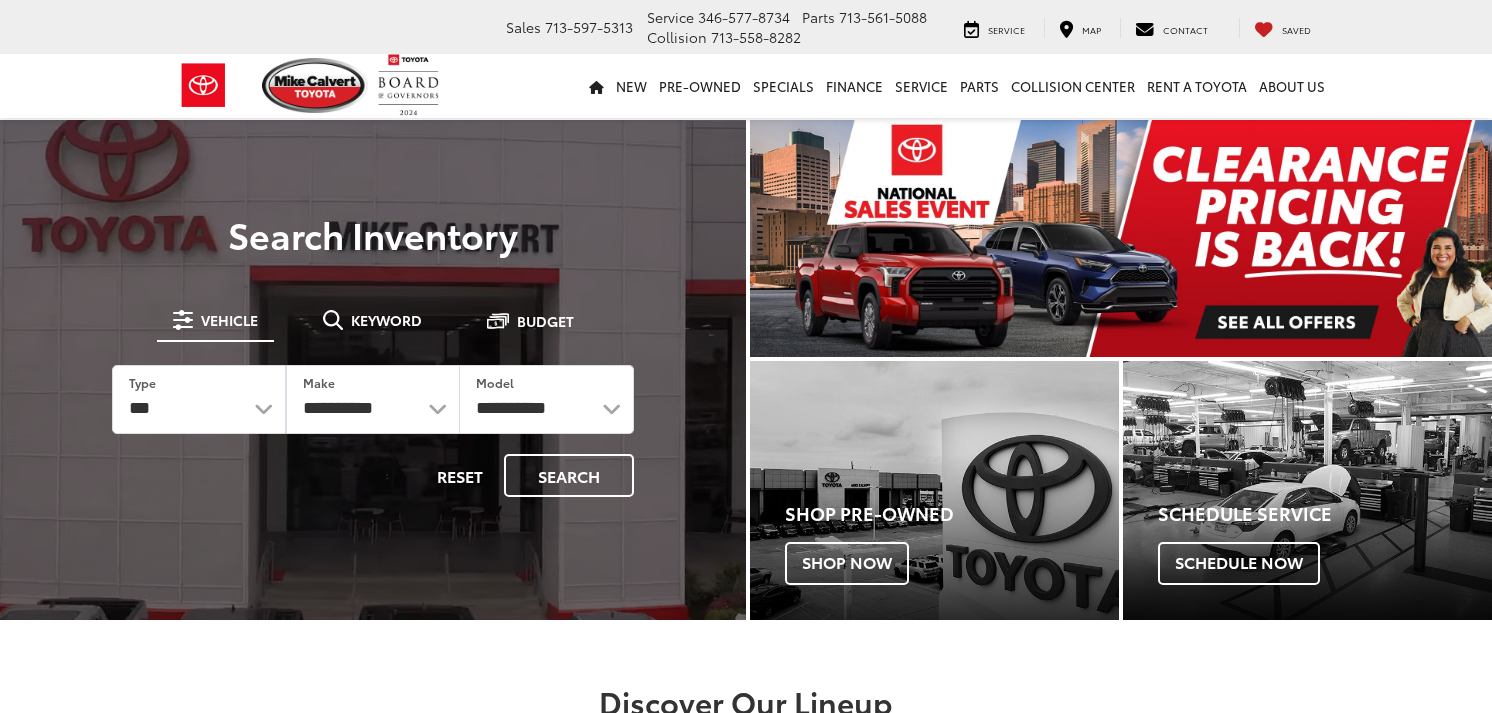 scroll, scrollTop: 0, scrollLeft: 0, axis: both 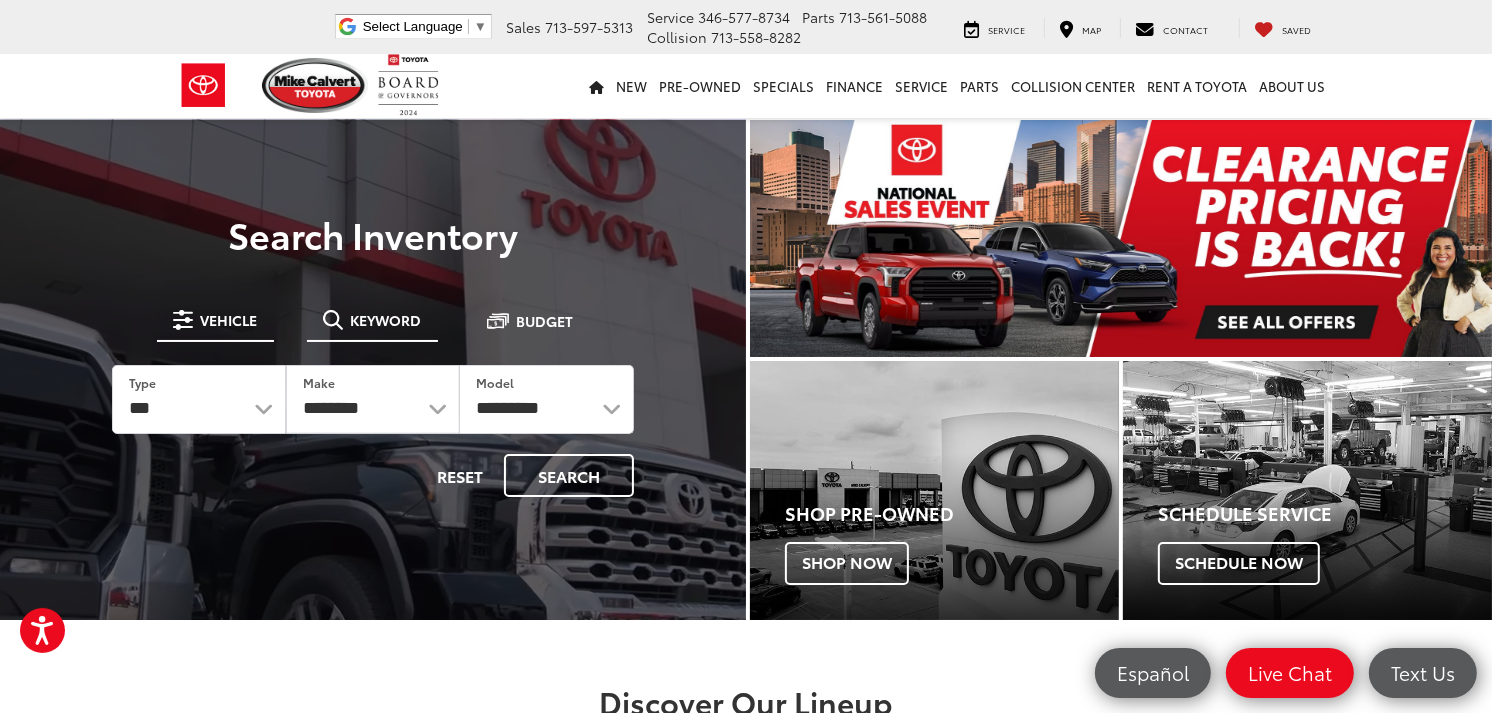 click on "Keyword" at bounding box center (386, 320) 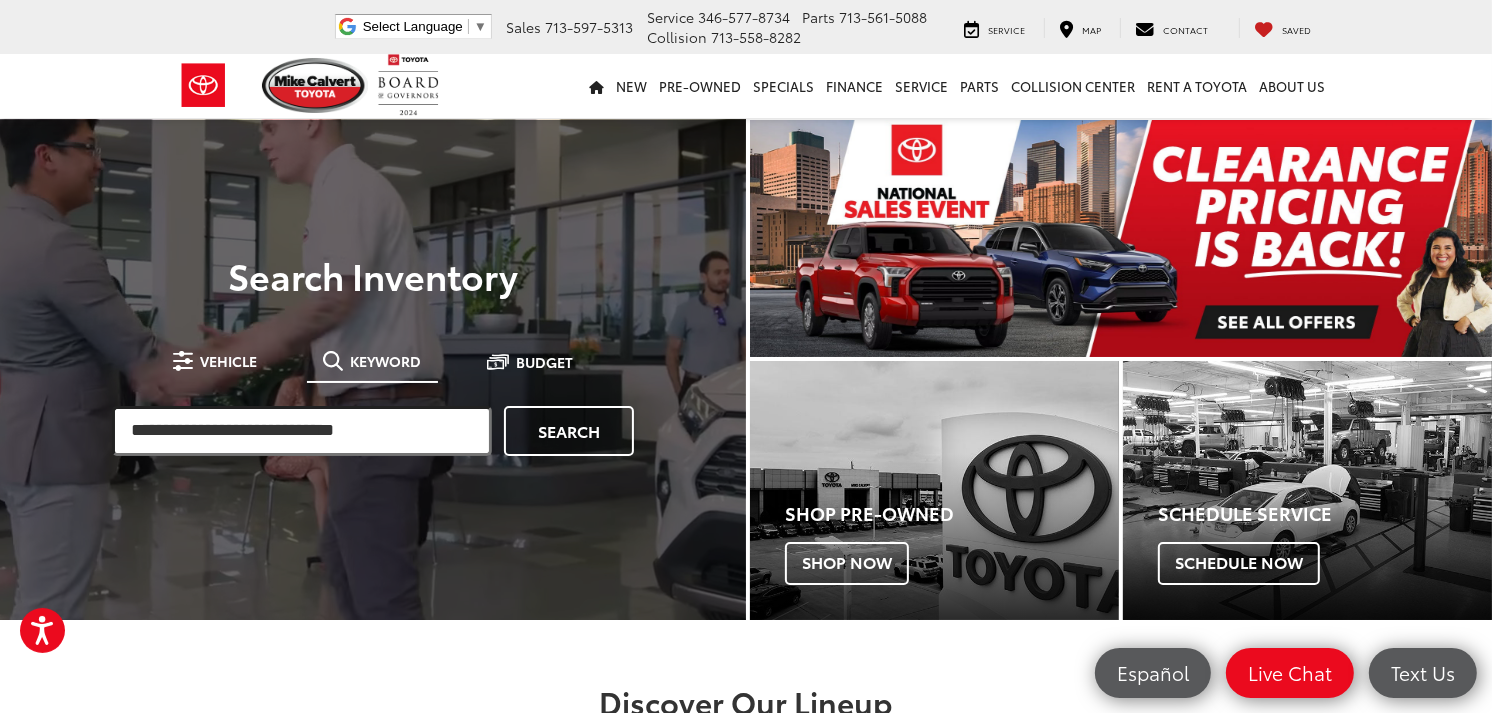 click at bounding box center [302, 431] 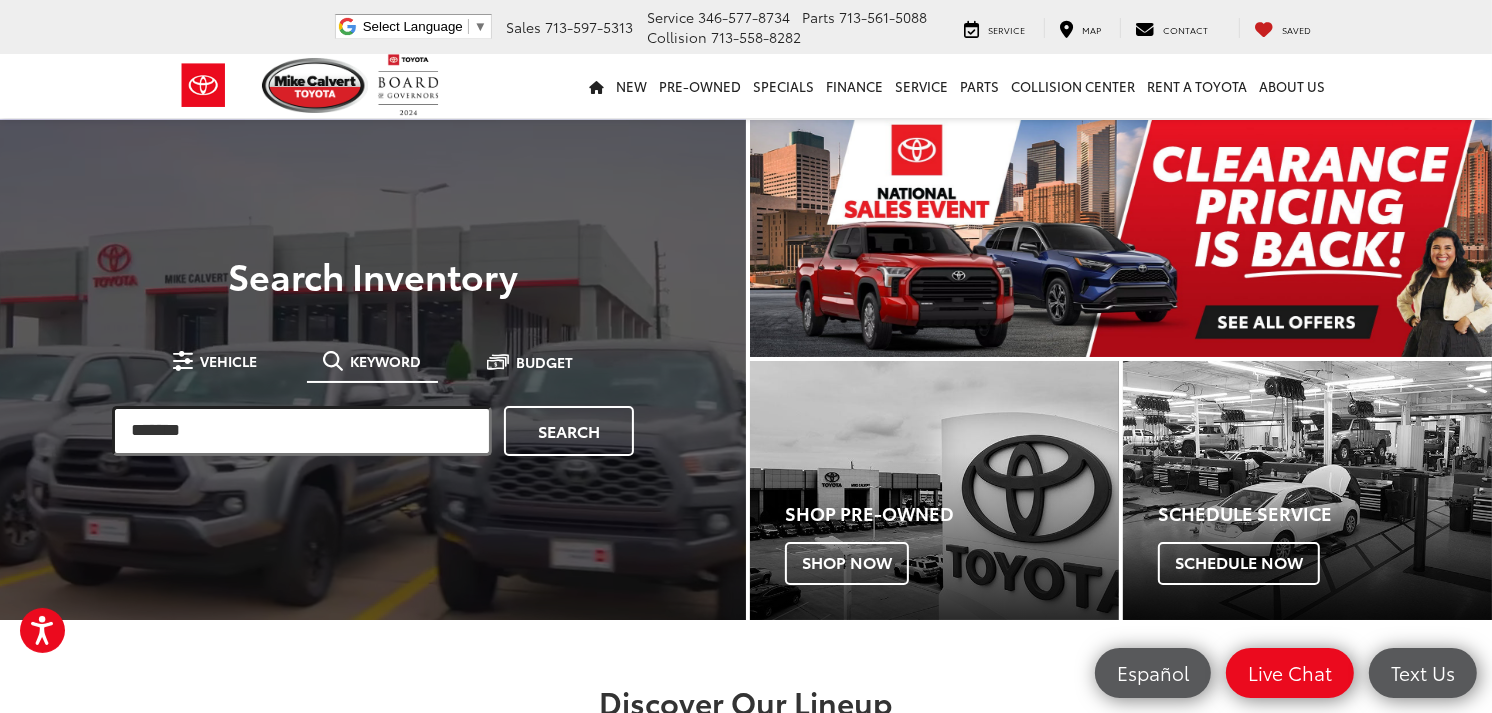 type on "*******" 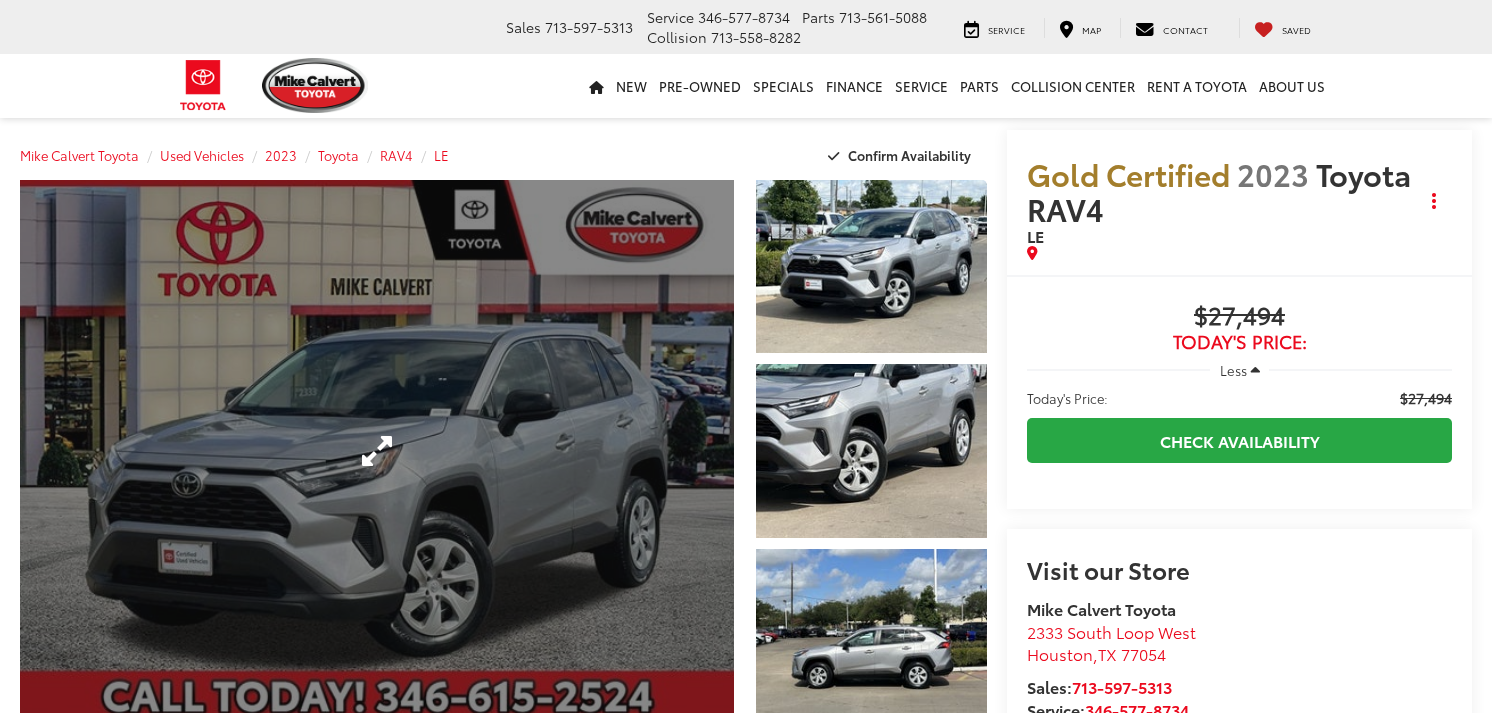 scroll, scrollTop: 0, scrollLeft: 0, axis: both 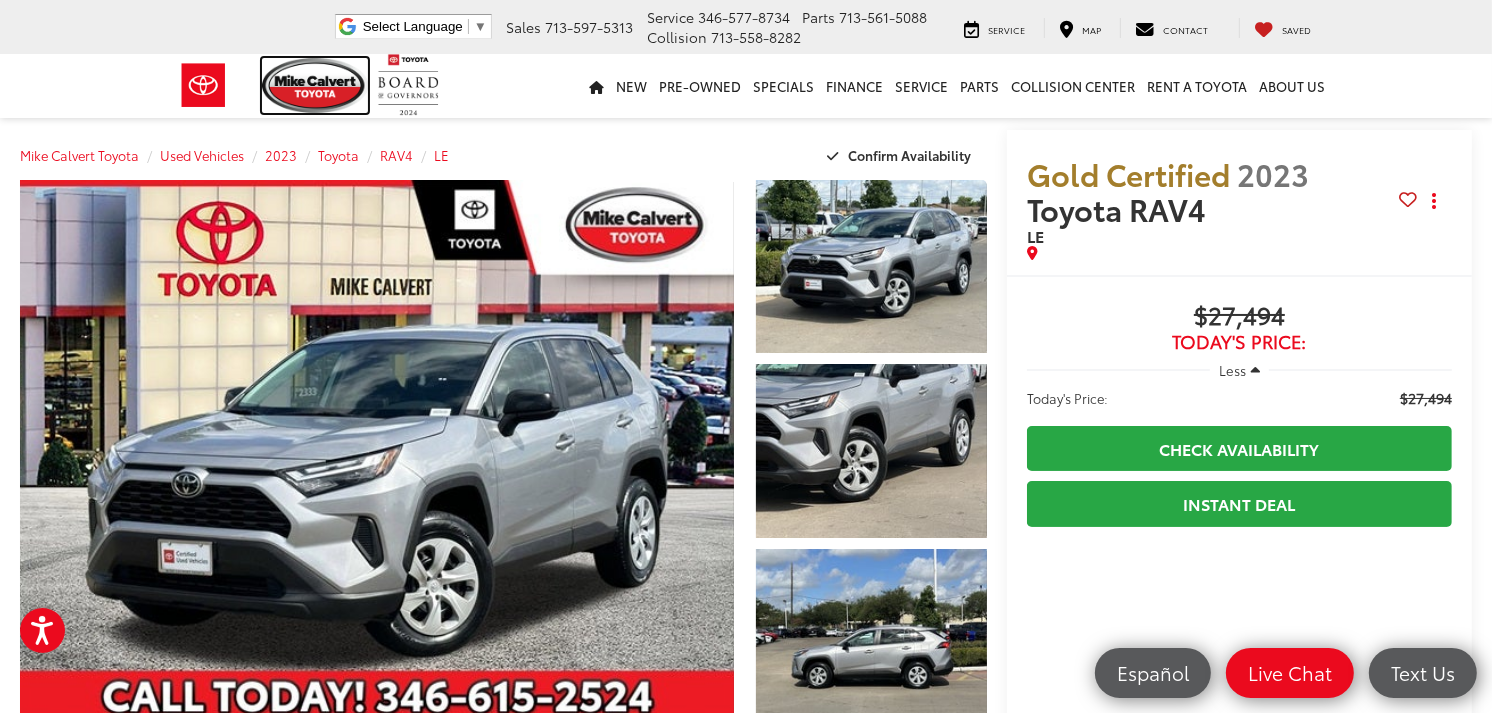 click at bounding box center (315, 85) 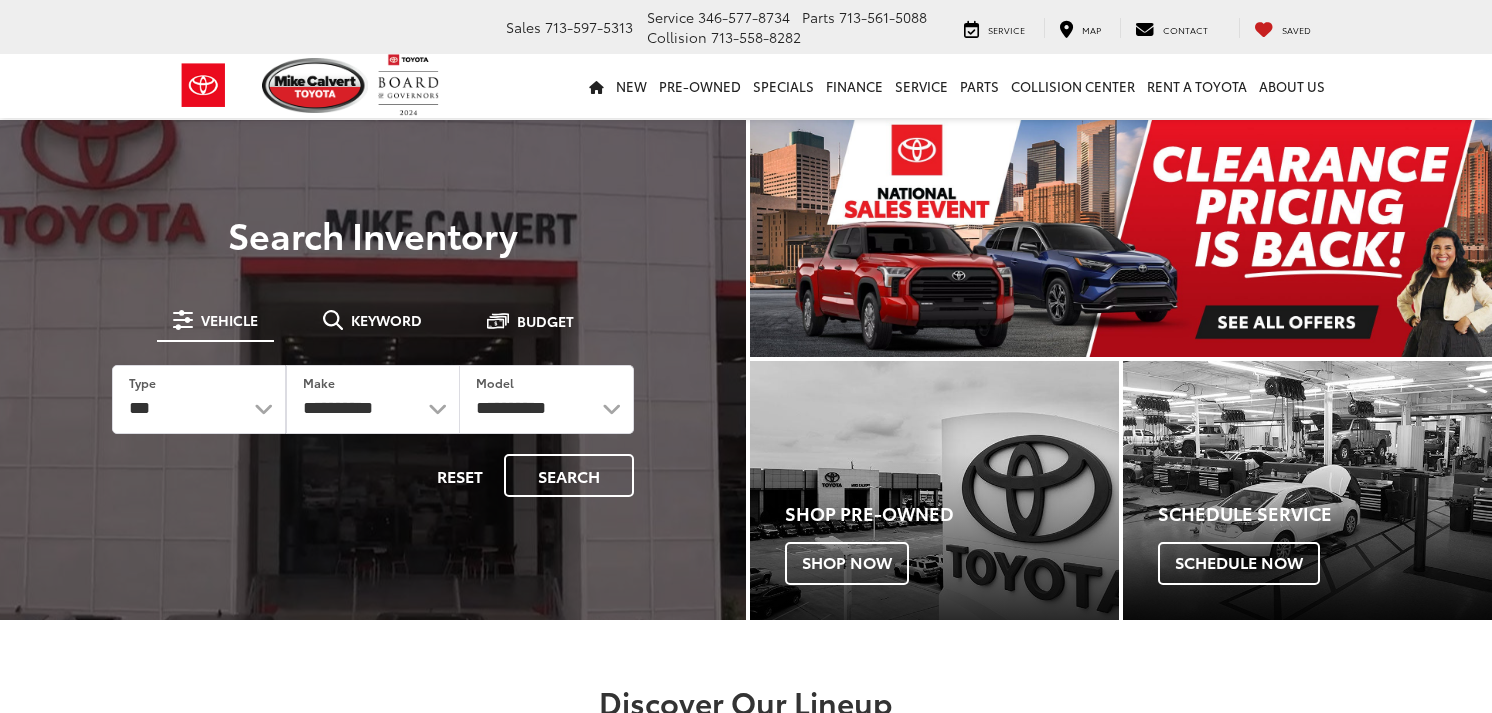 scroll, scrollTop: 0, scrollLeft: 0, axis: both 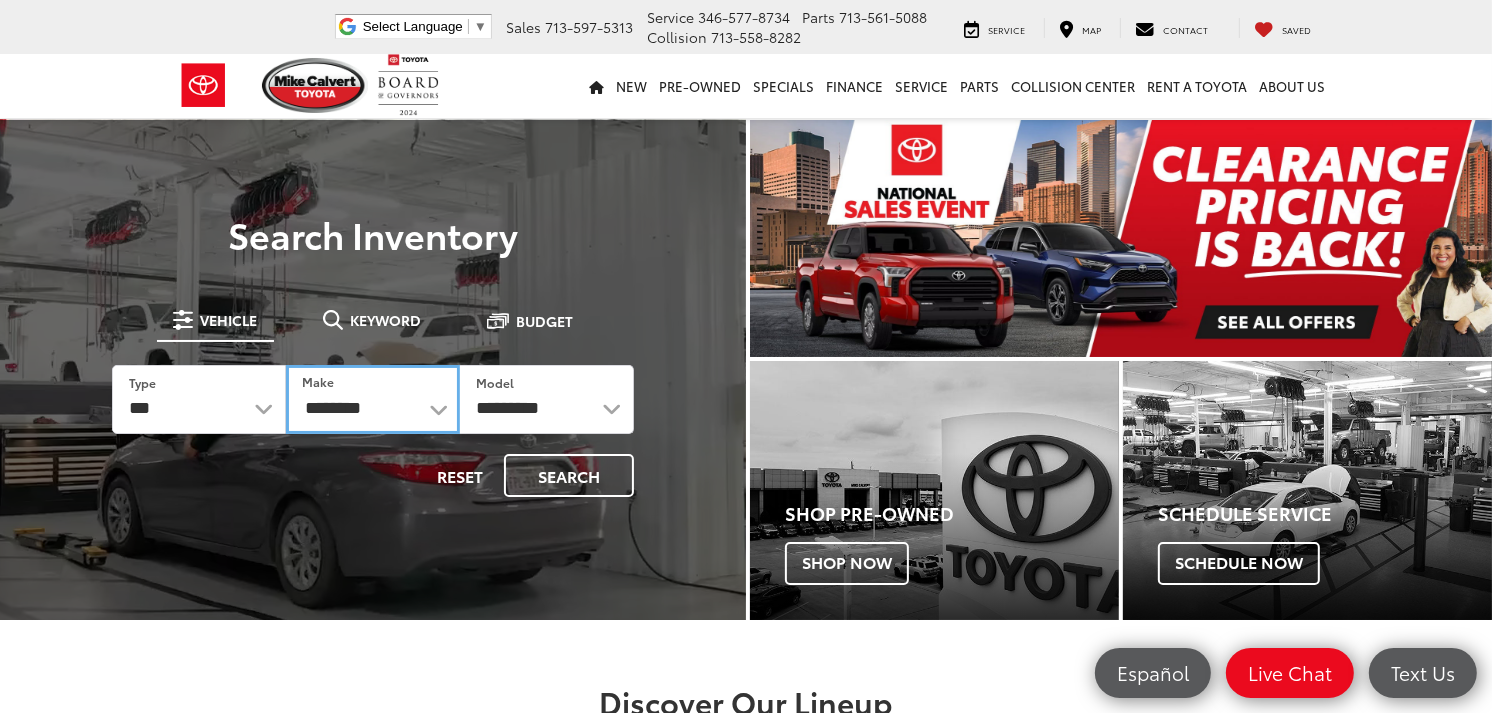 click on "**********" at bounding box center [373, 399] 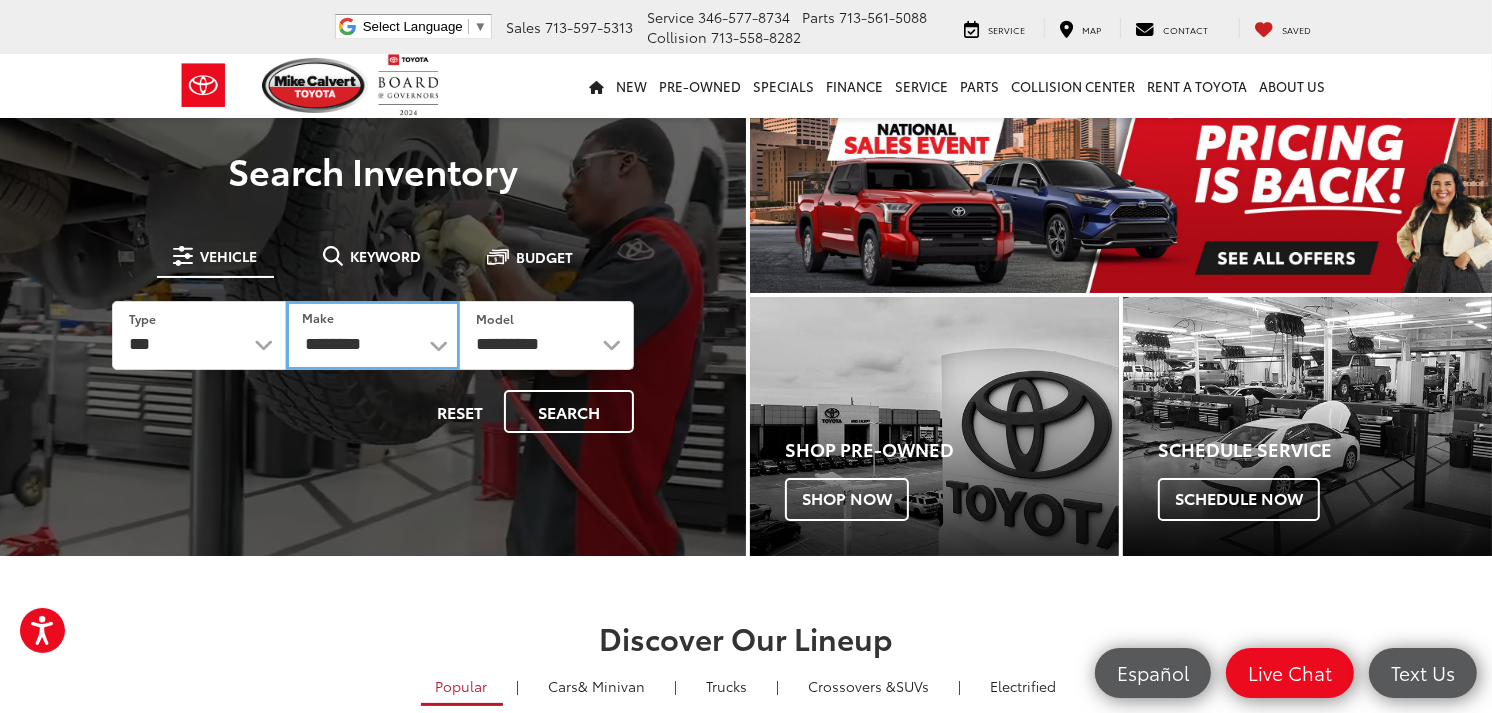 scroll, scrollTop: 0, scrollLeft: 0, axis: both 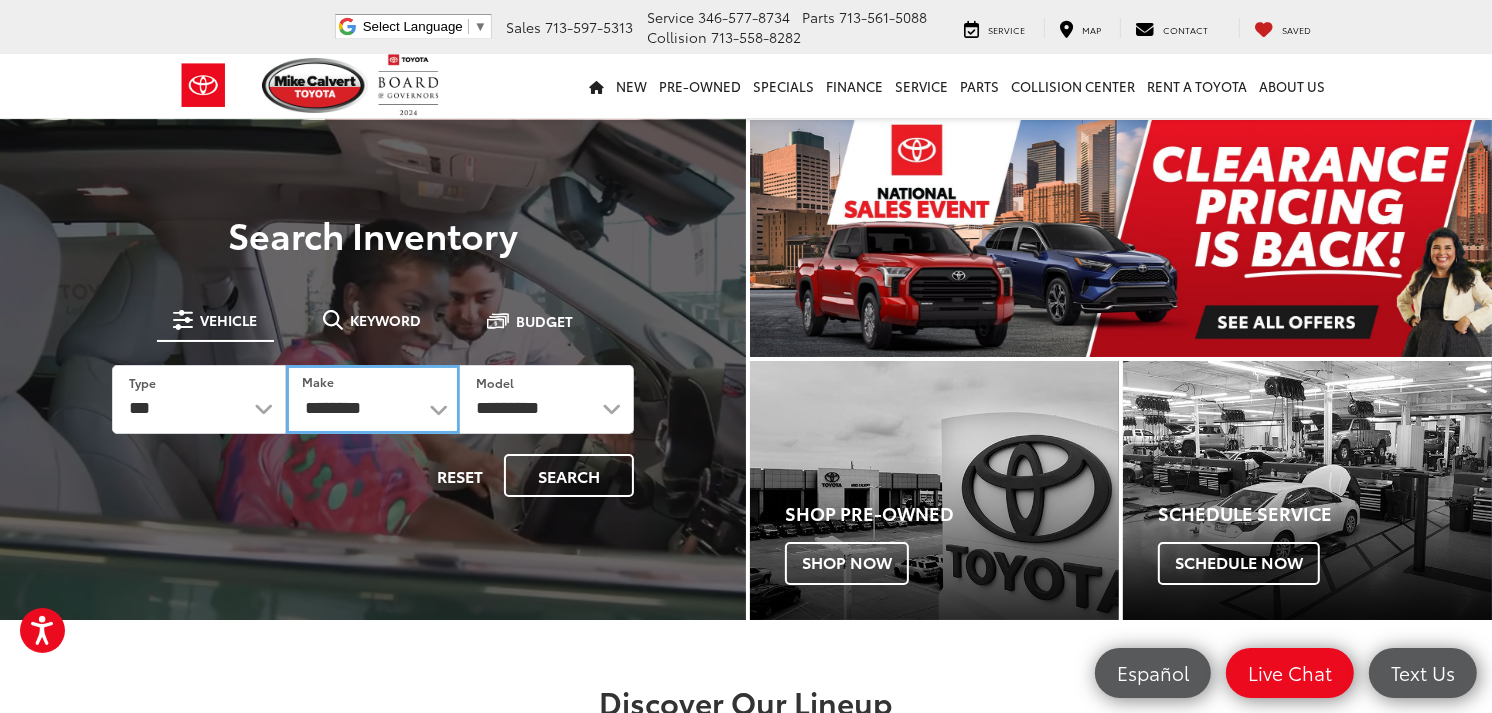 click on "**********" at bounding box center (373, 399) 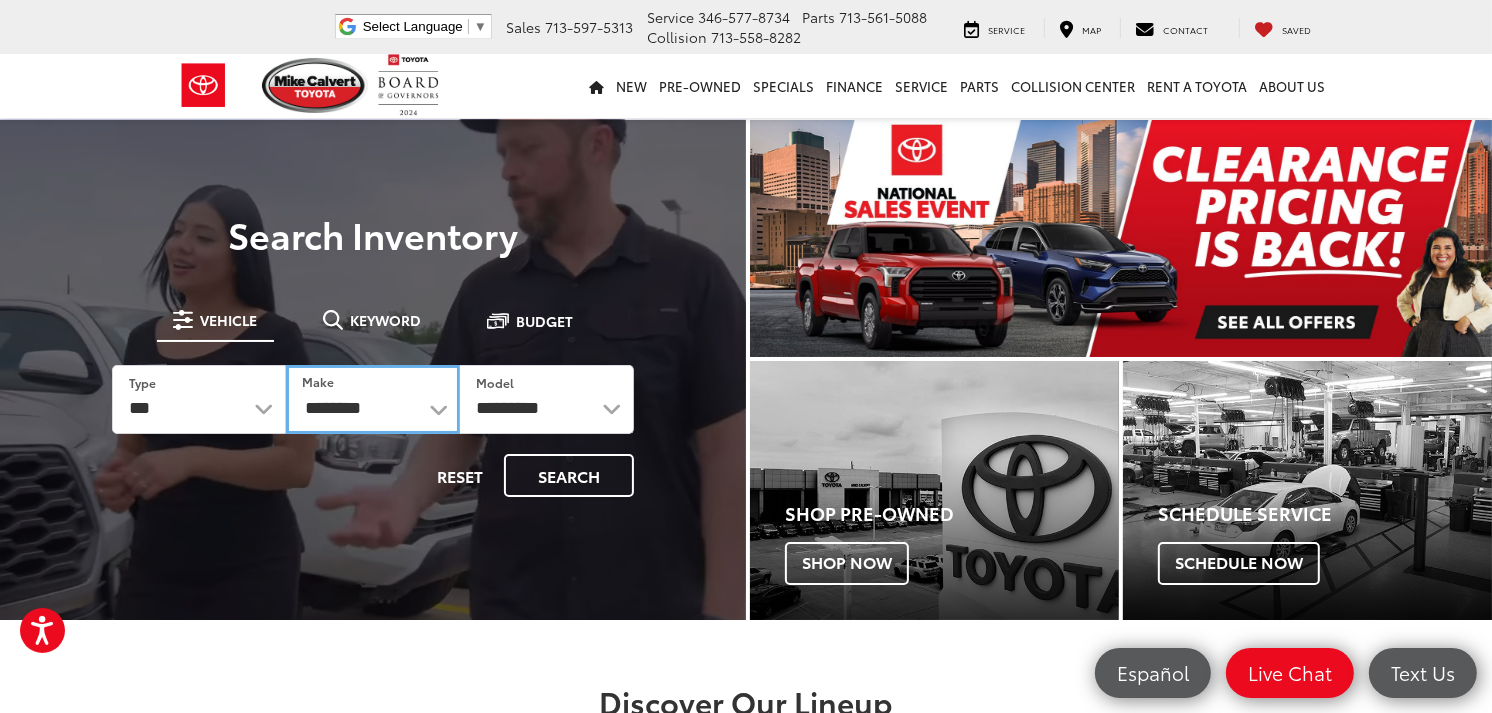 select on "******" 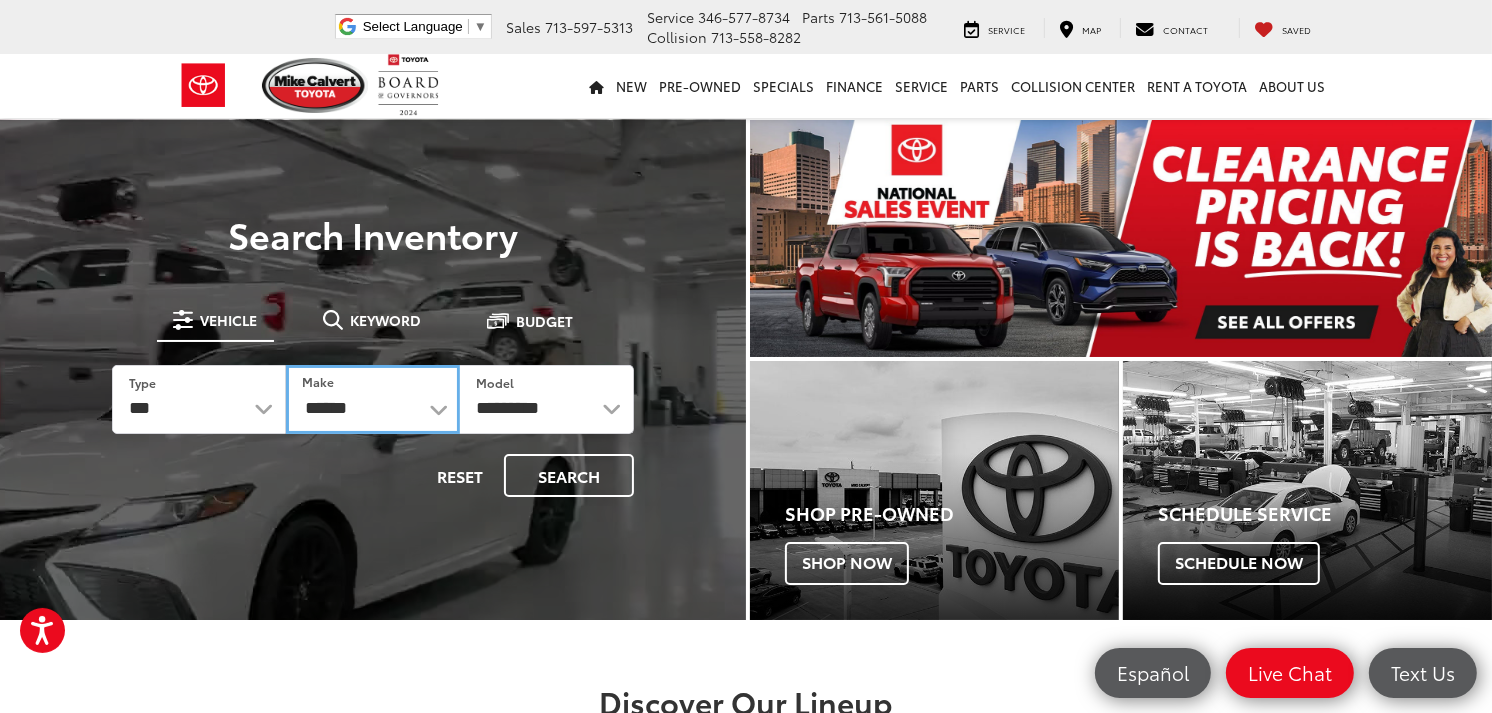click on "**********" at bounding box center [373, 399] 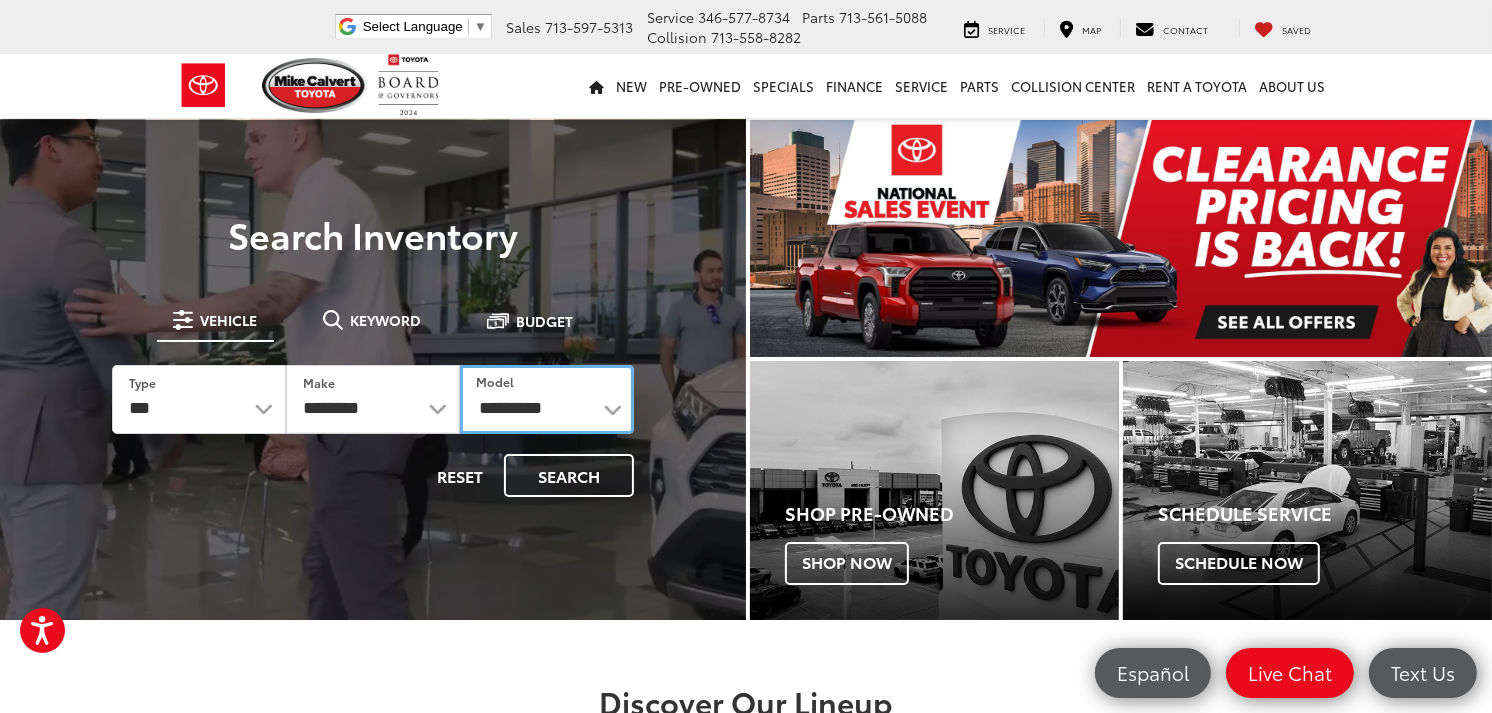 click on "**********" at bounding box center [547, 399] 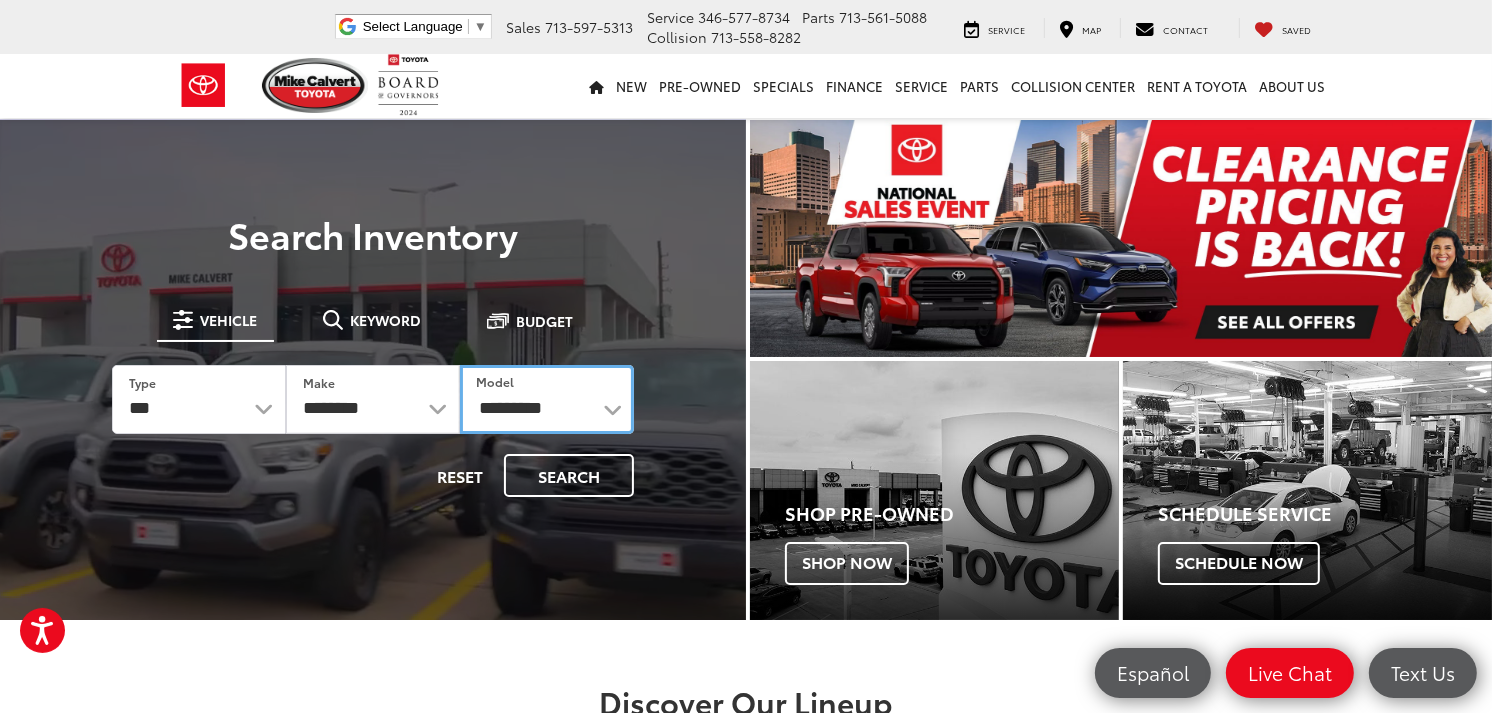 select on "****" 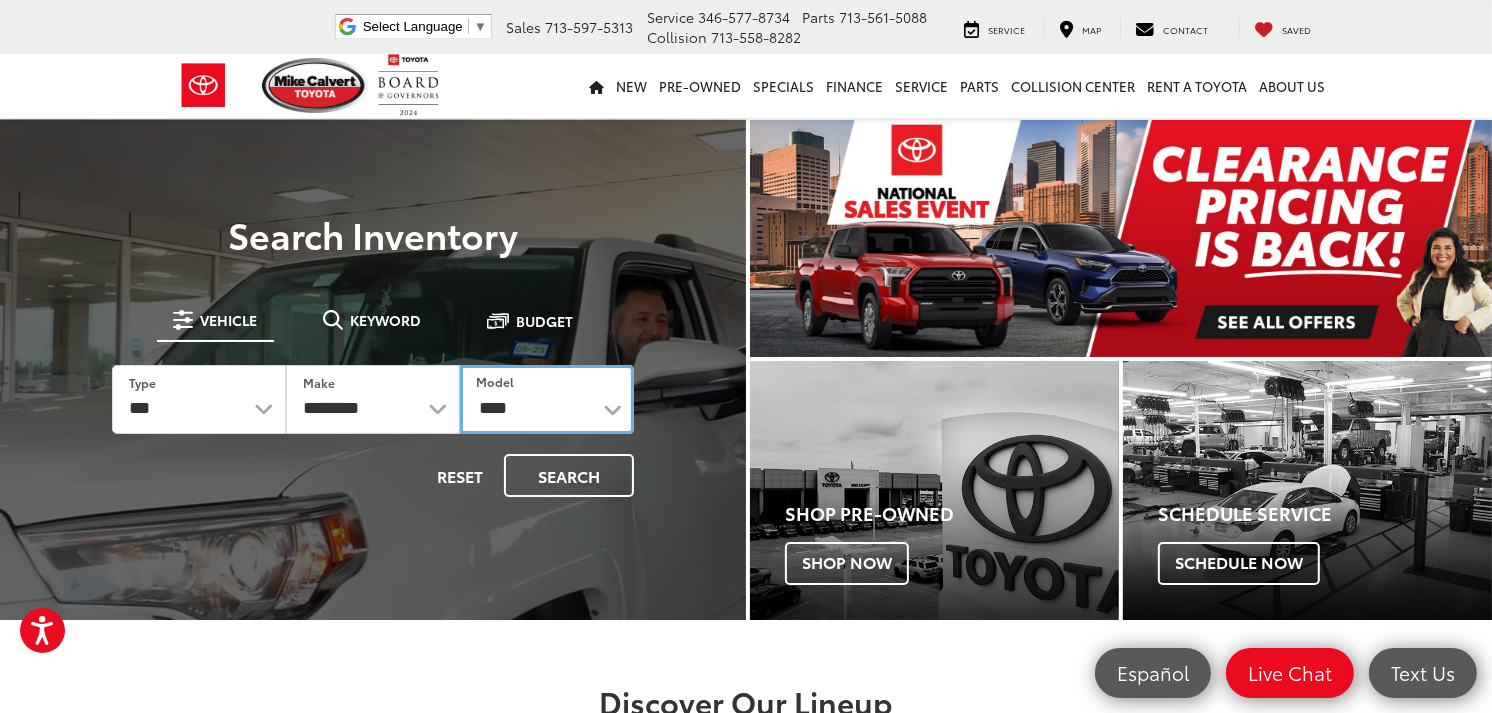 click on "**********" at bounding box center (547, 399) 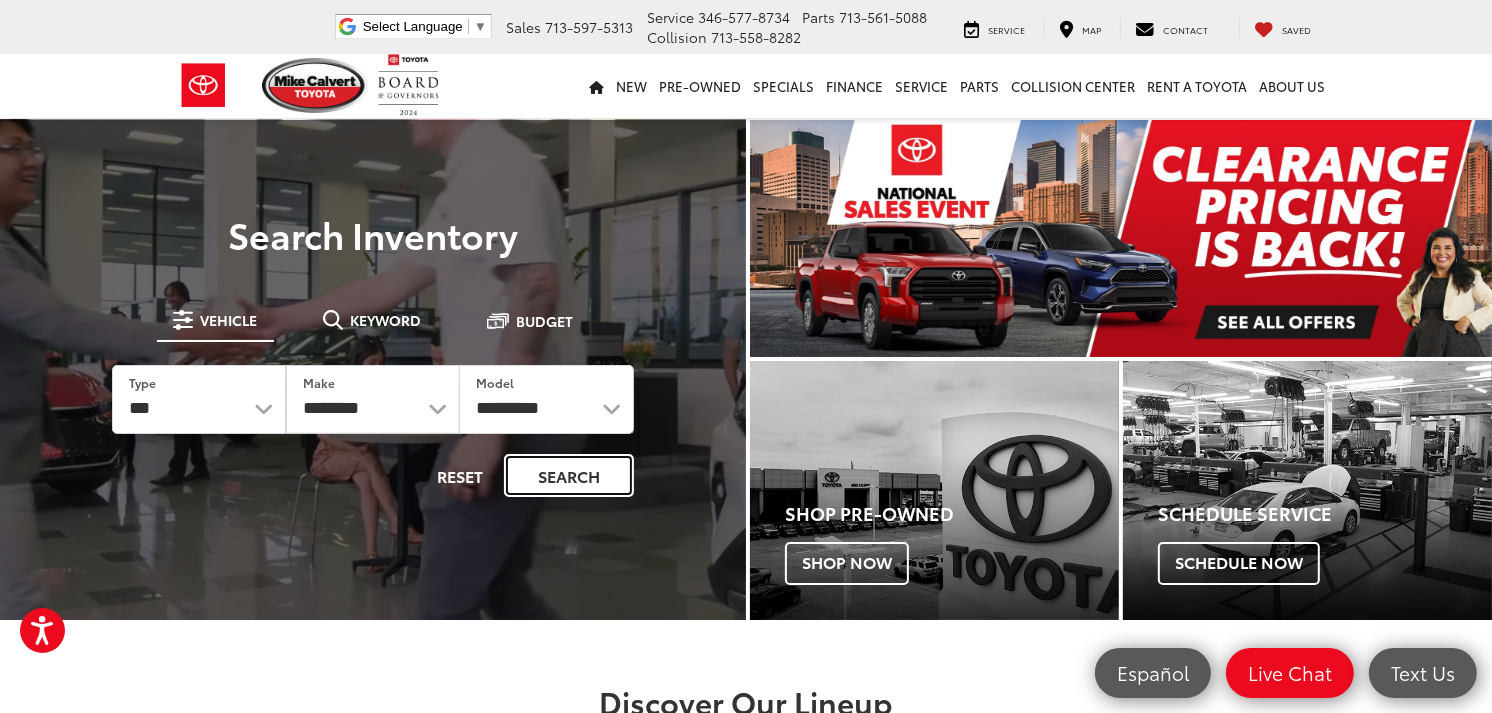 click on "Search" at bounding box center (569, 475) 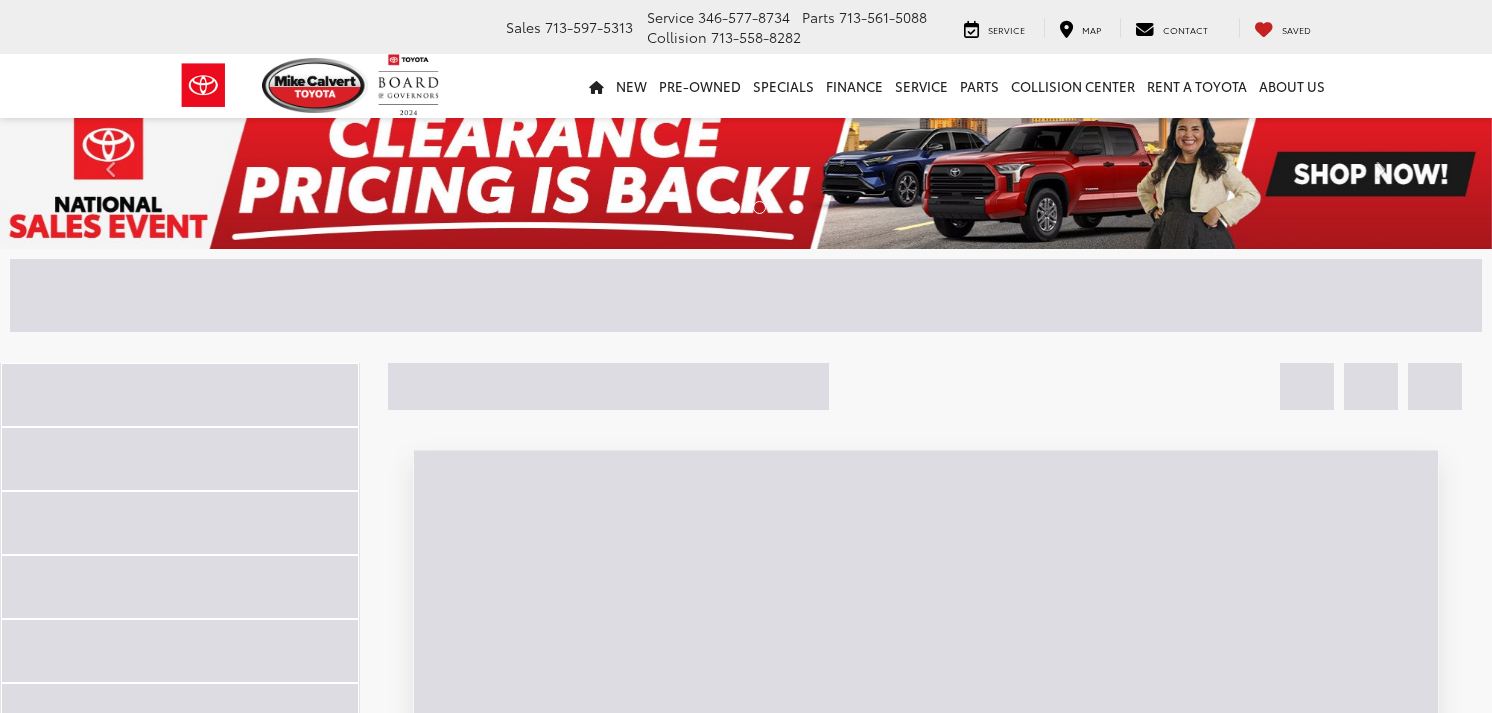 scroll, scrollTop: 0, scrollLeft: 0, axis: both 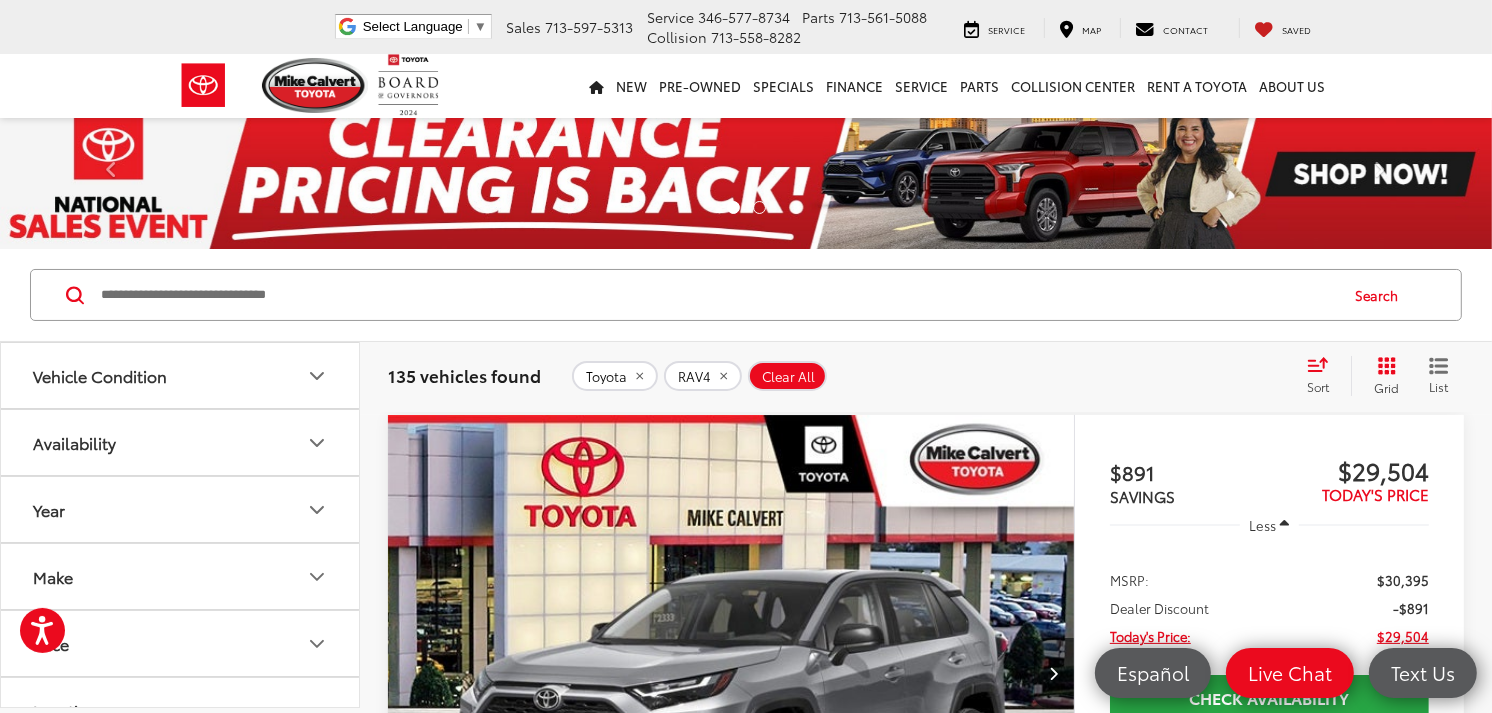 click 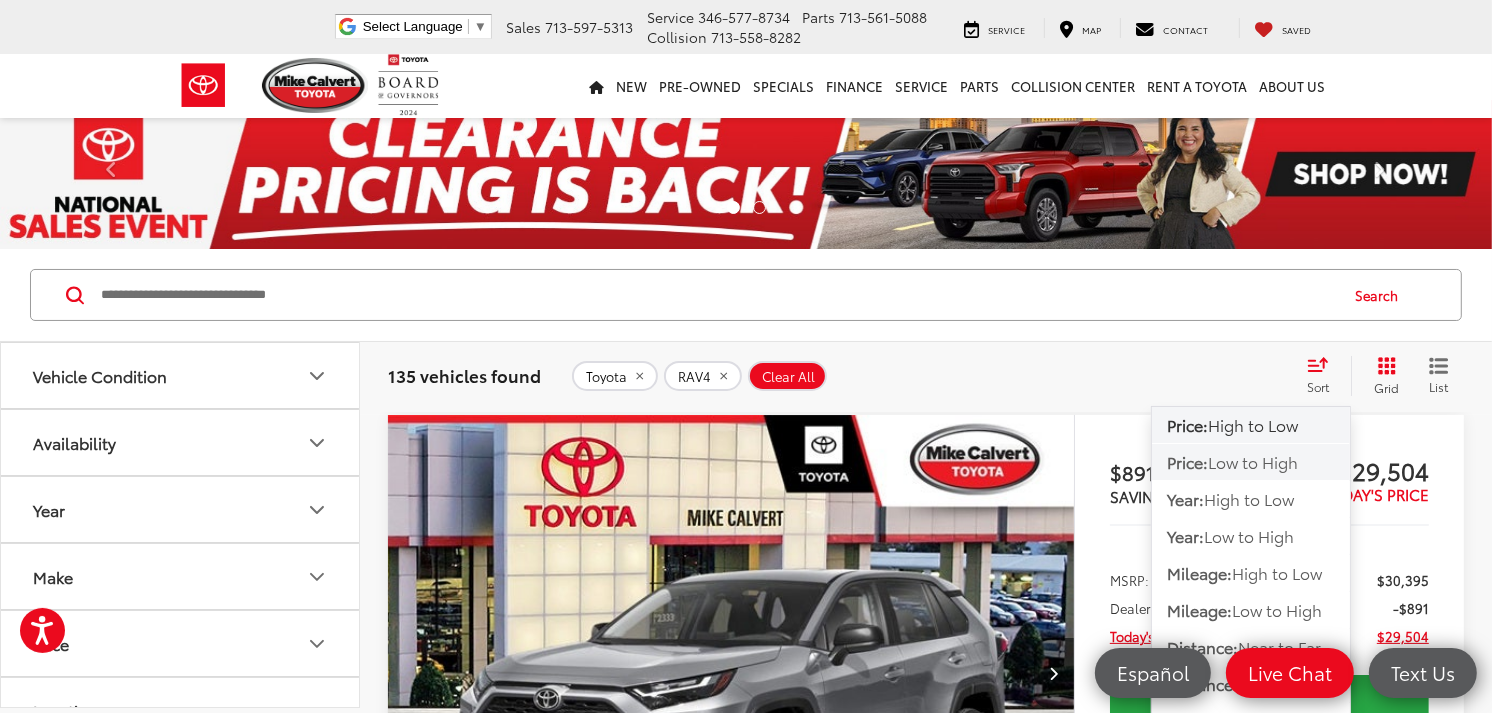 click on "Low to High" at bounding box center [1253, 461] 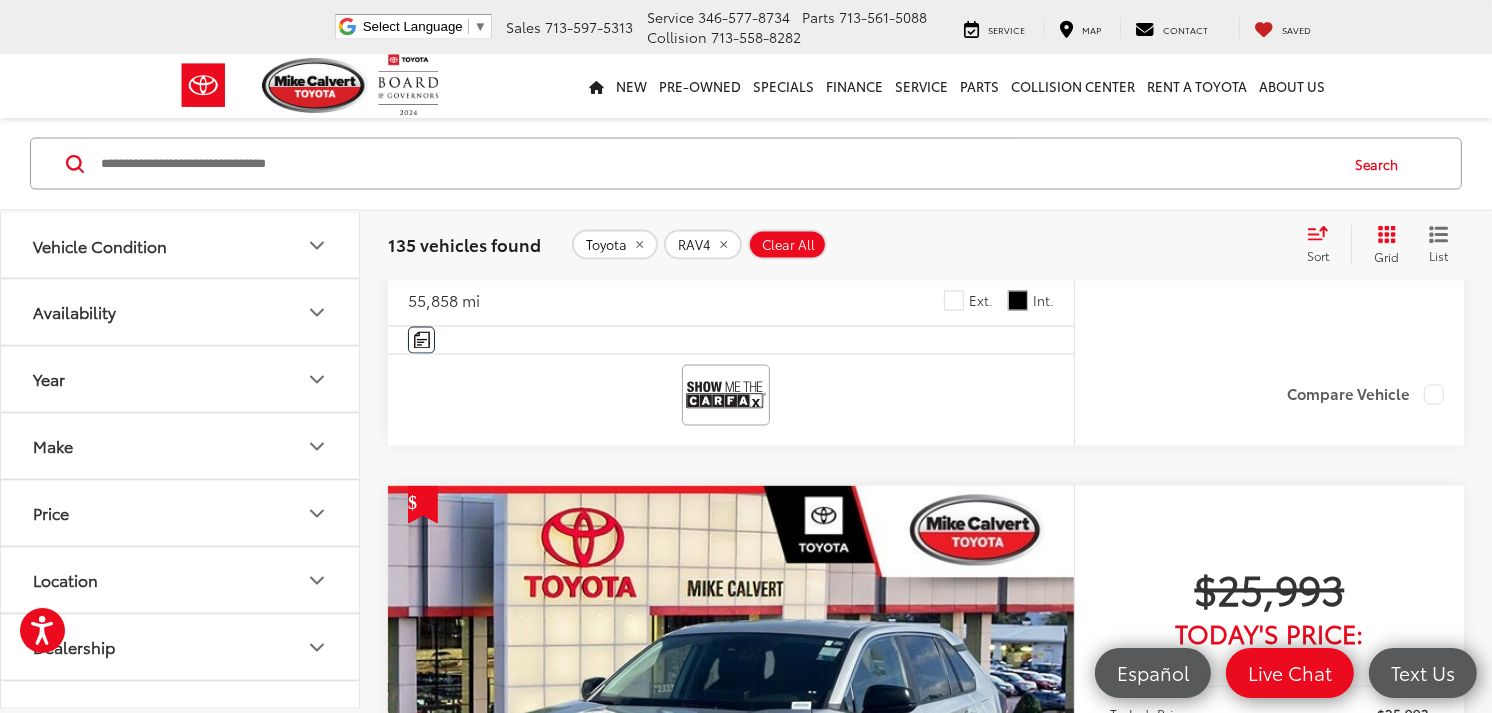 scroll, scrollTop: 3000, scrollLeft: 0, axis: vertical 